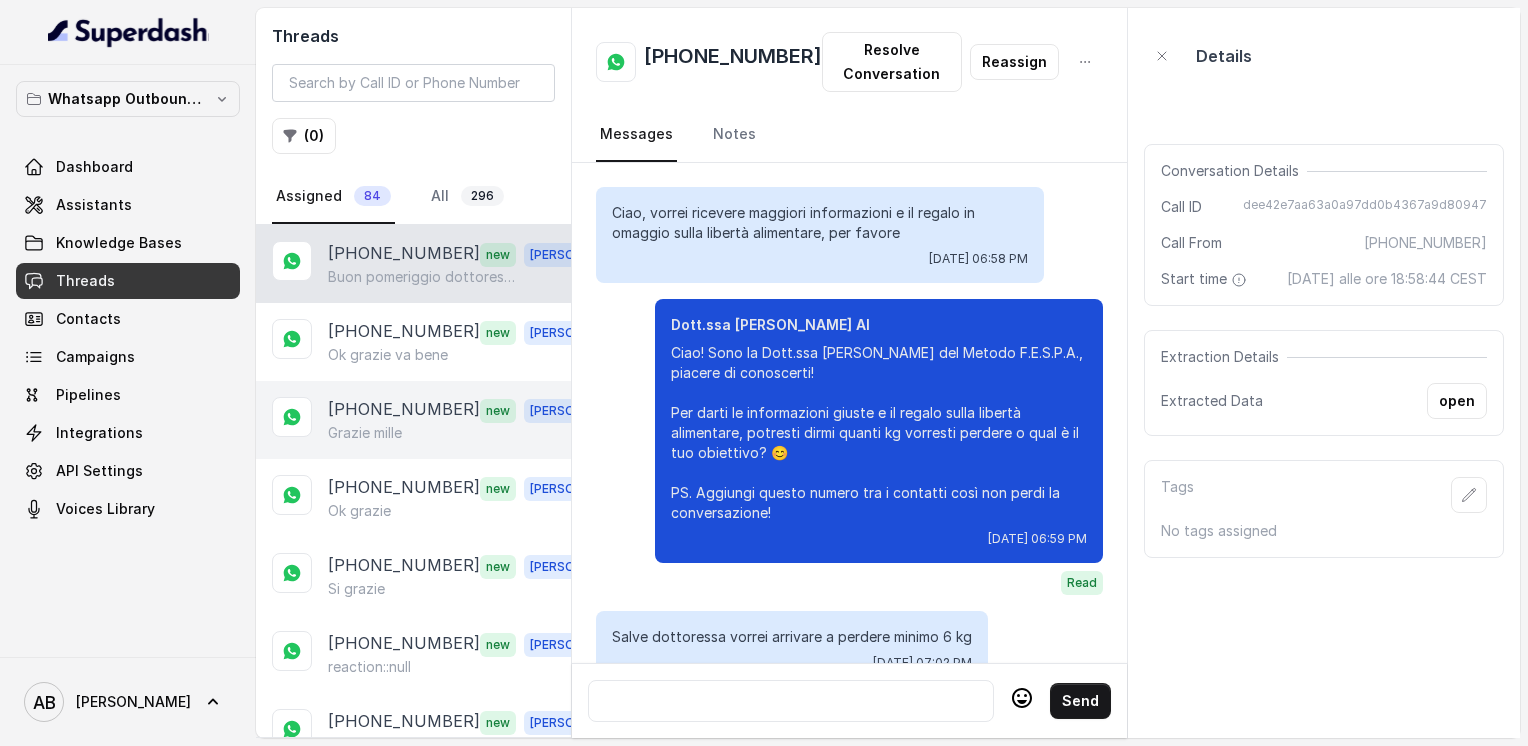 scroll, scrollTop: 0, scrollLeft: 0, axis: both 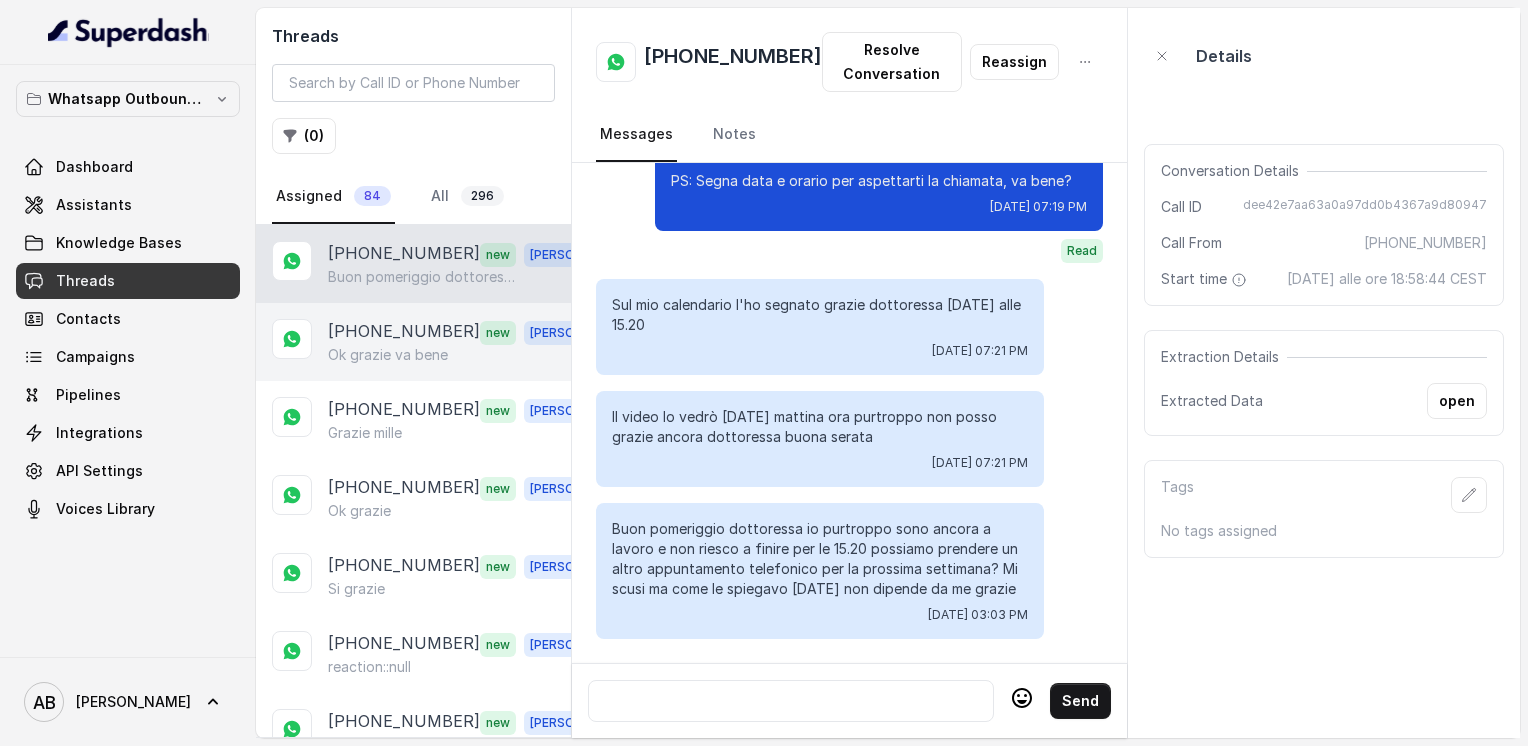 click on "[PHONE_NUMBER]" at bounding box center (404, 332) 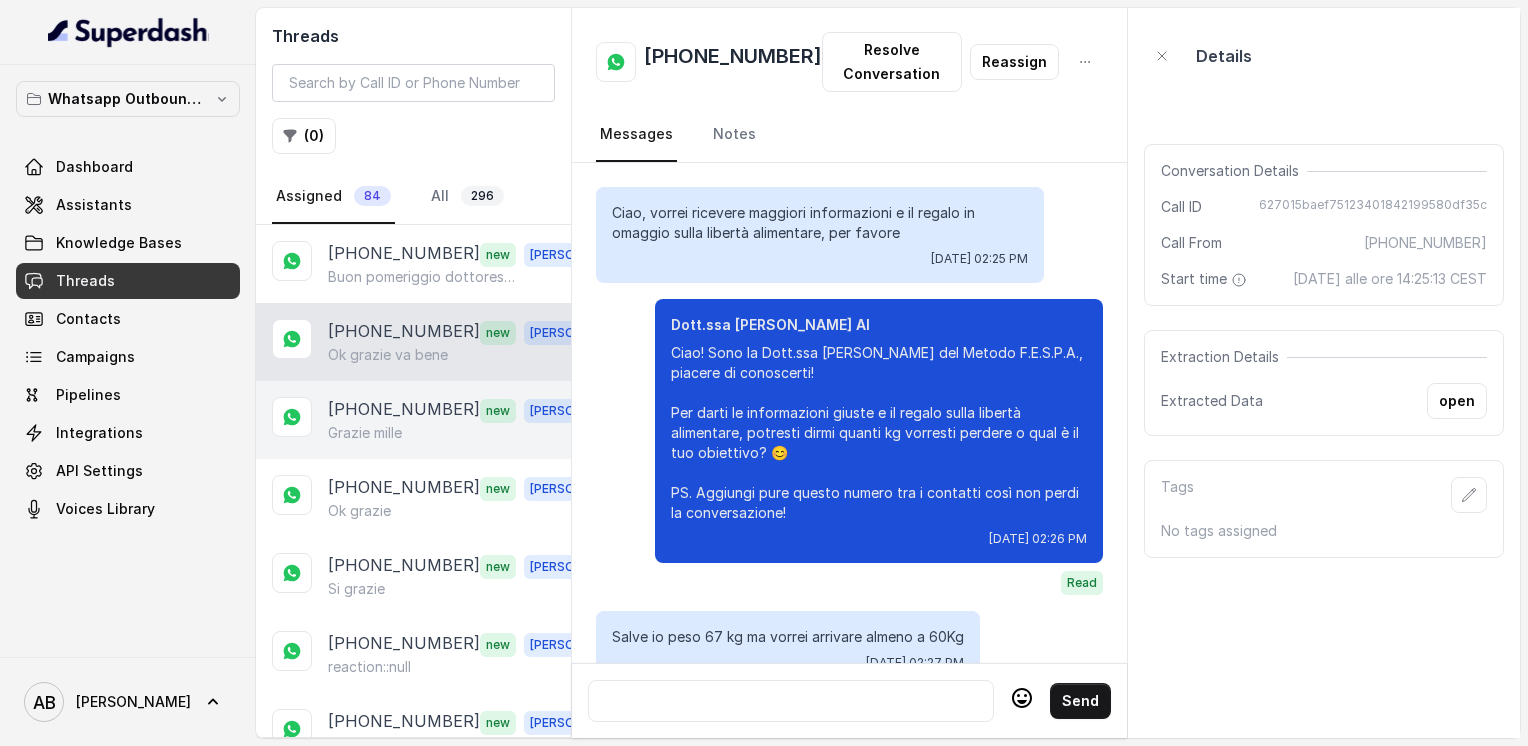 scroll, scrollTop: 3700, scrollLeft: 0, axis: vertical 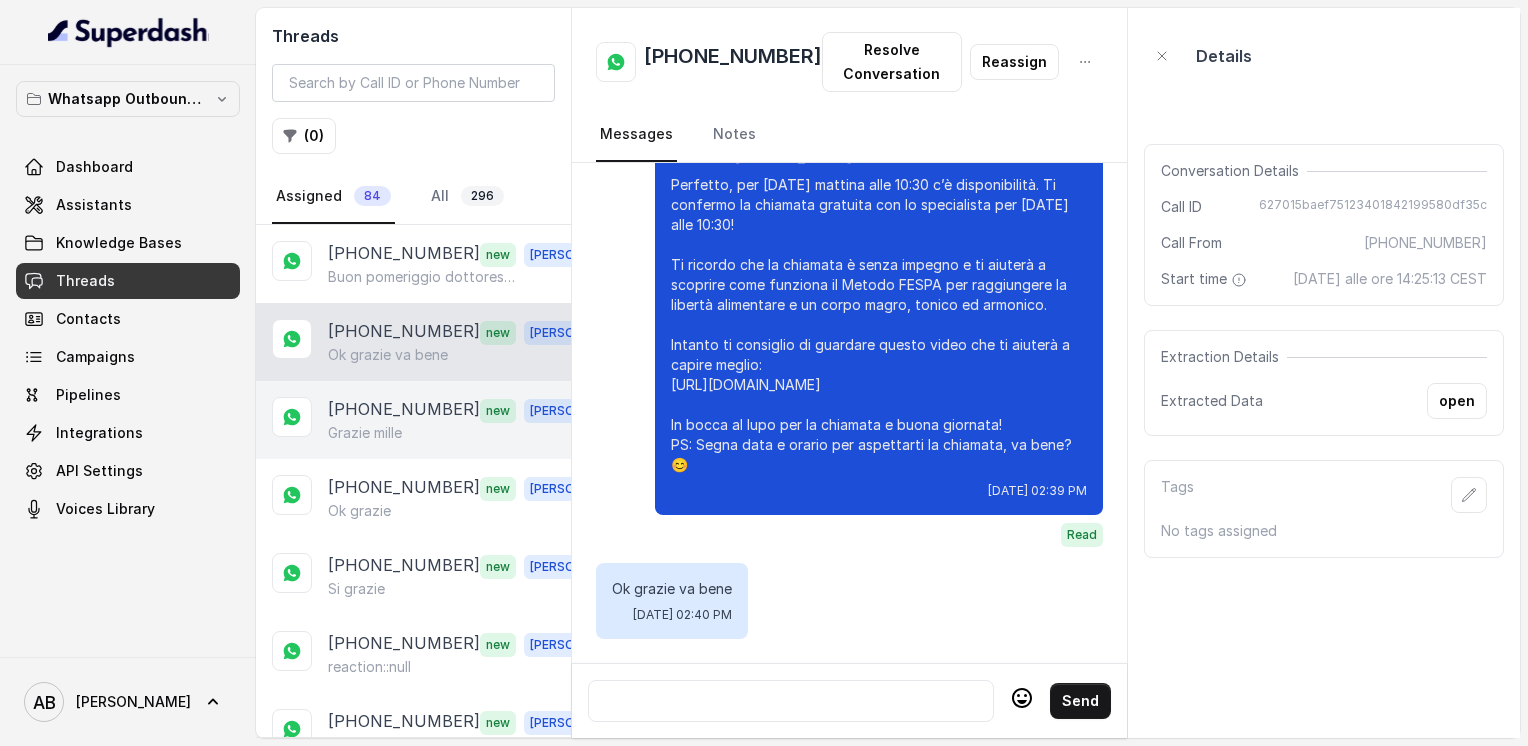 click on "[PHONE_NUMBER]" at bounding box center [404, 410] 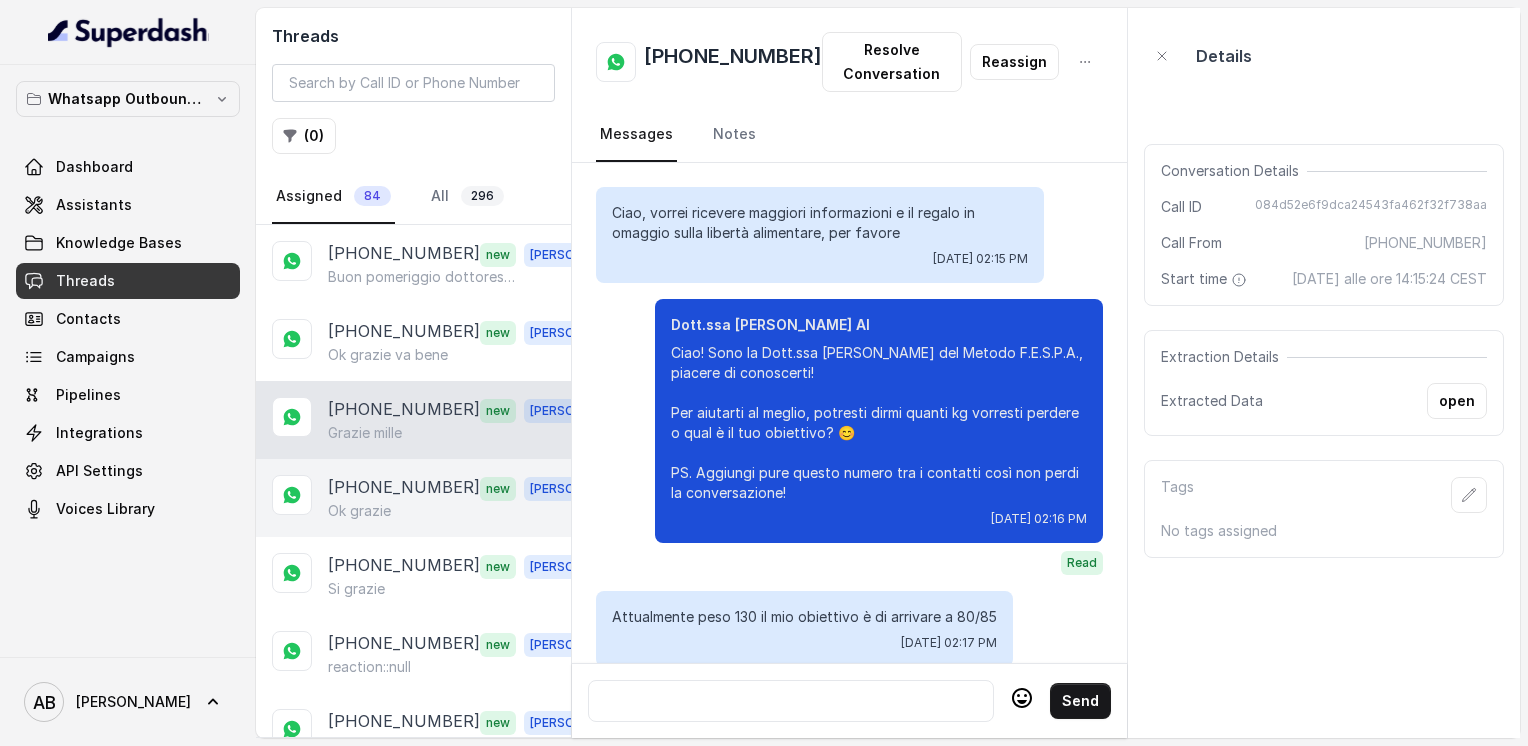scroll, scrollTop: 2012, scrollLeft: 0, axis: vertical 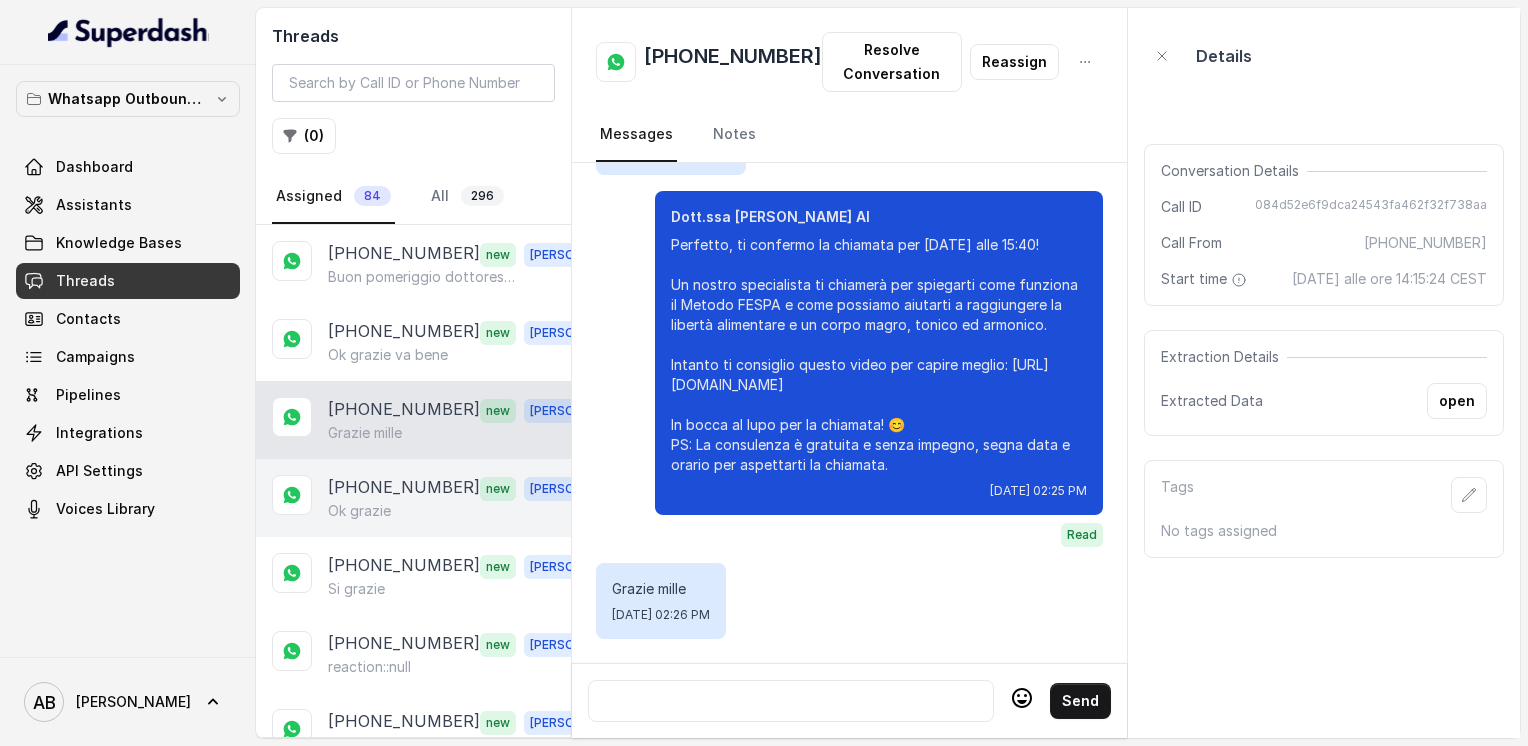 click on "[PHONE_NUMBER]   new [PERSON_NAME] grazie" at bounding box center [413, 498] 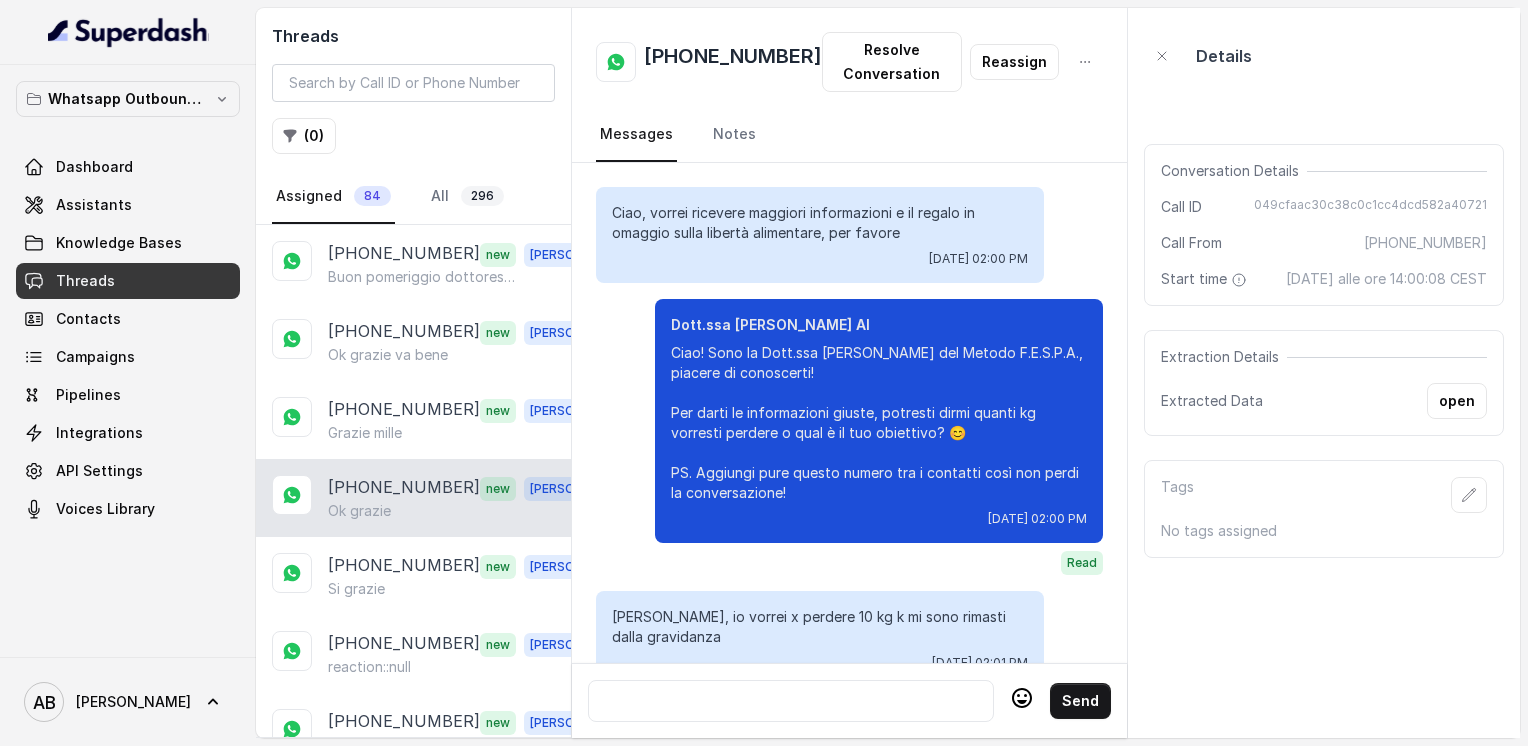 scroll, scrollTop: 2408, scrollLeft: 0, axis: vertical 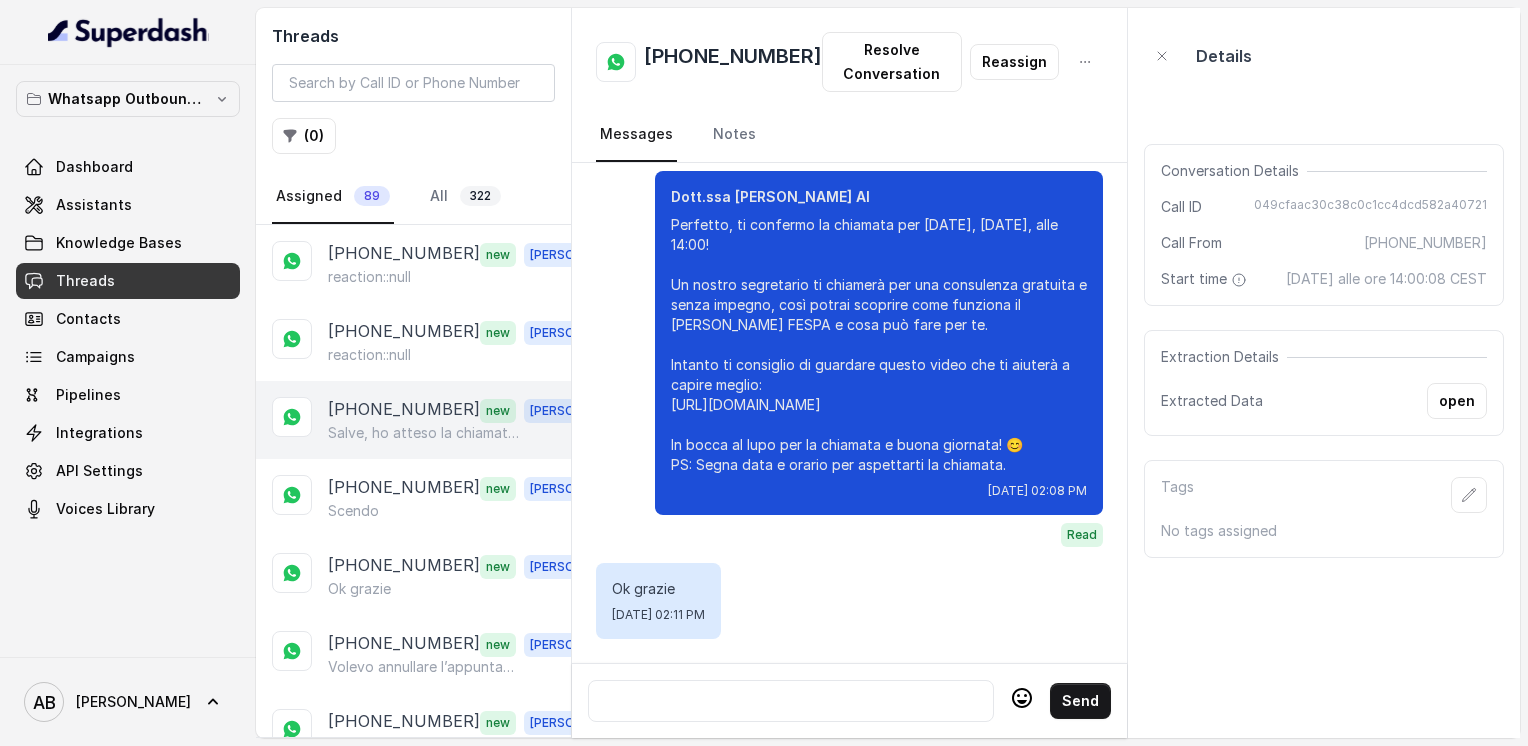 click on "Salve, ho atteso la chiamata alle ore 16,40 ma non è arrivata" at bounding box center (424, 433) 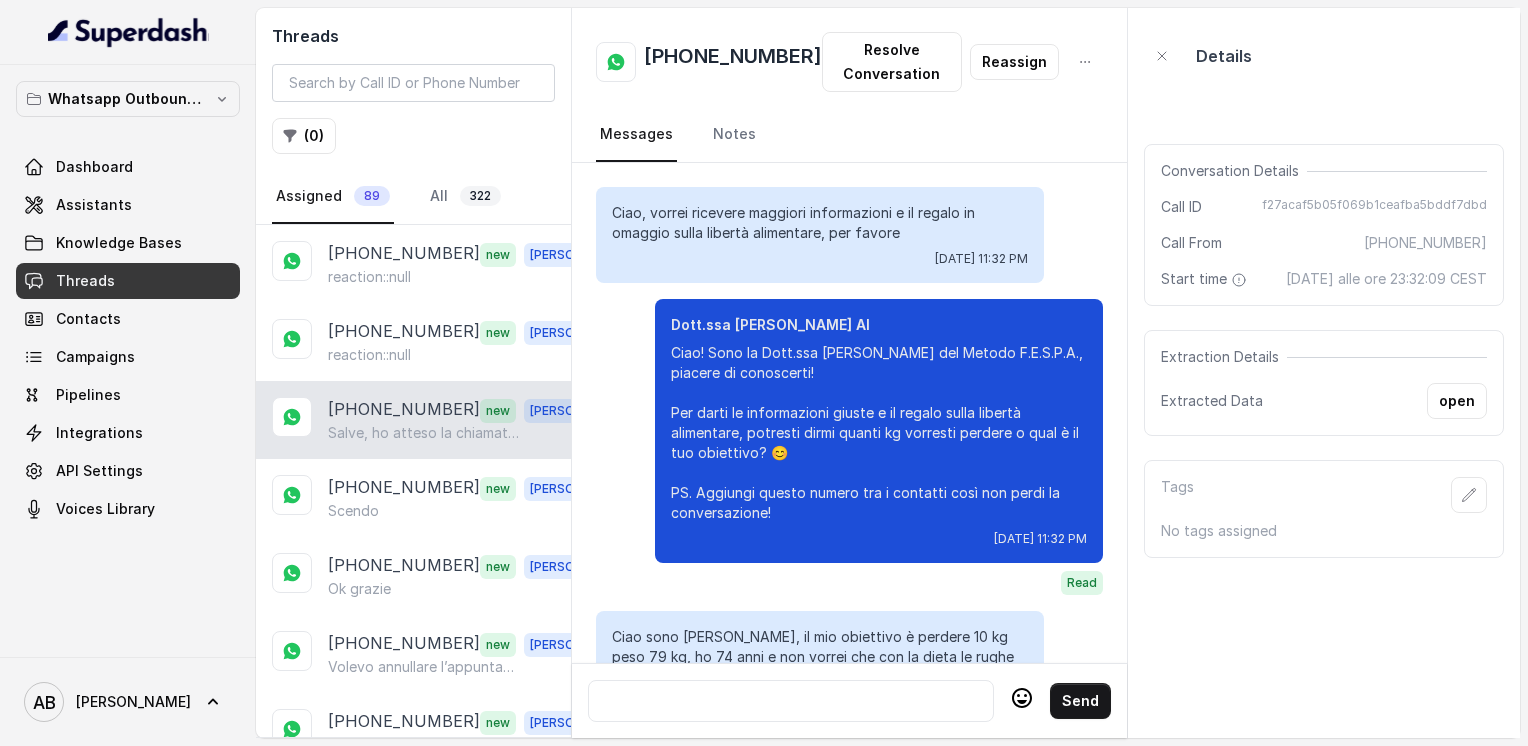 scroll, scrollTop: 3000, scrollLeft: 0, axis: vertical 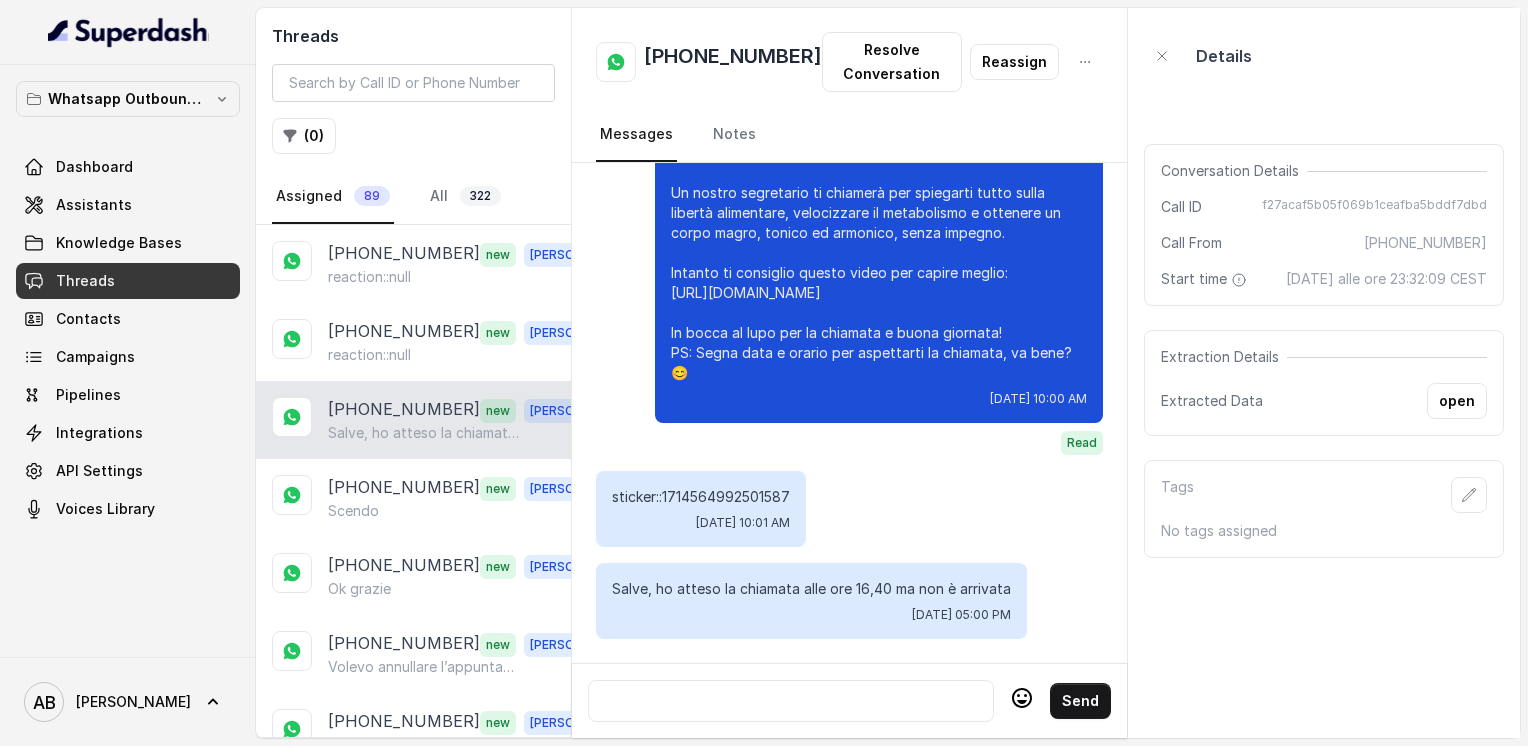 click on "[PHONE_NUMBER]" at bounding box center (733, 62) 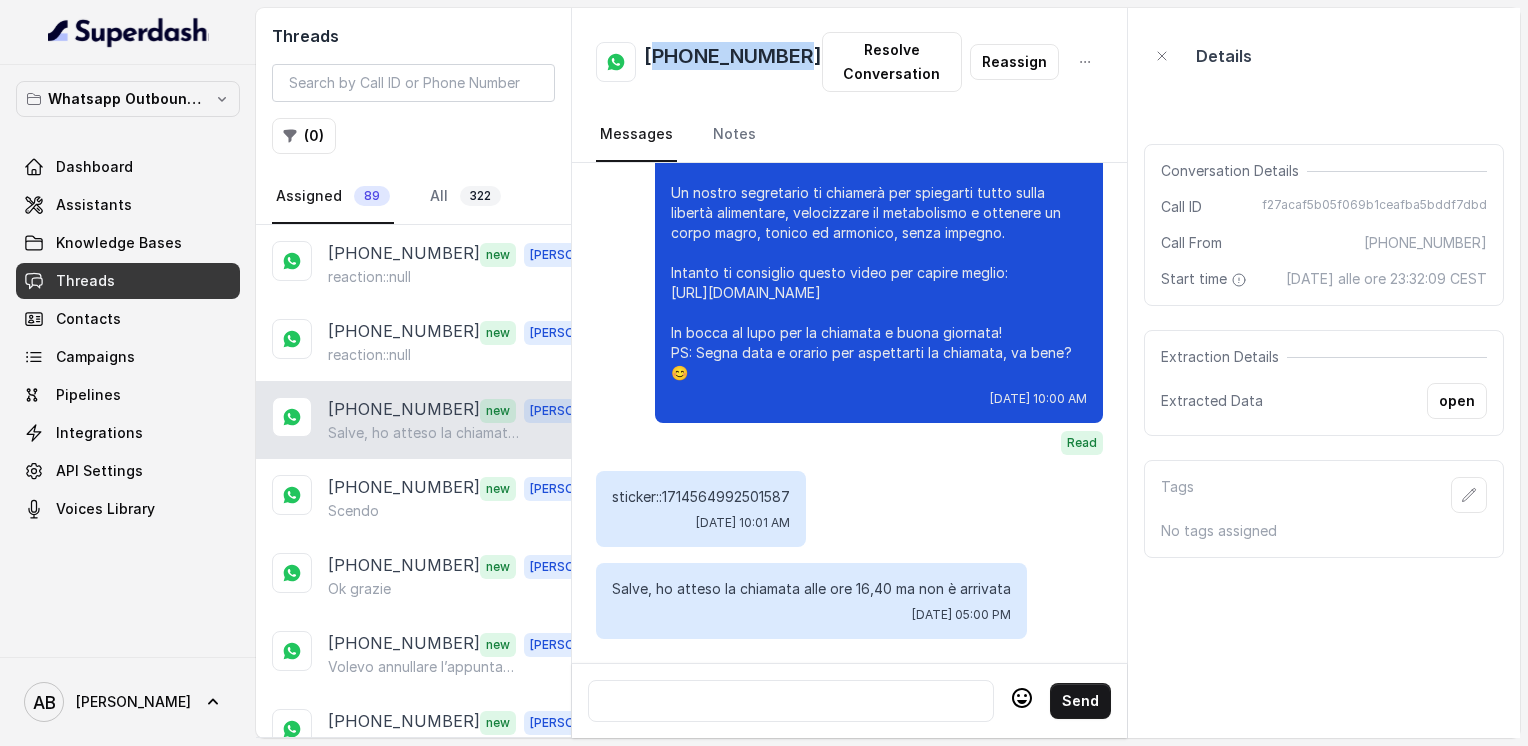 click on "[PHONE_NUMBER]" at bounding box center [733, 62] 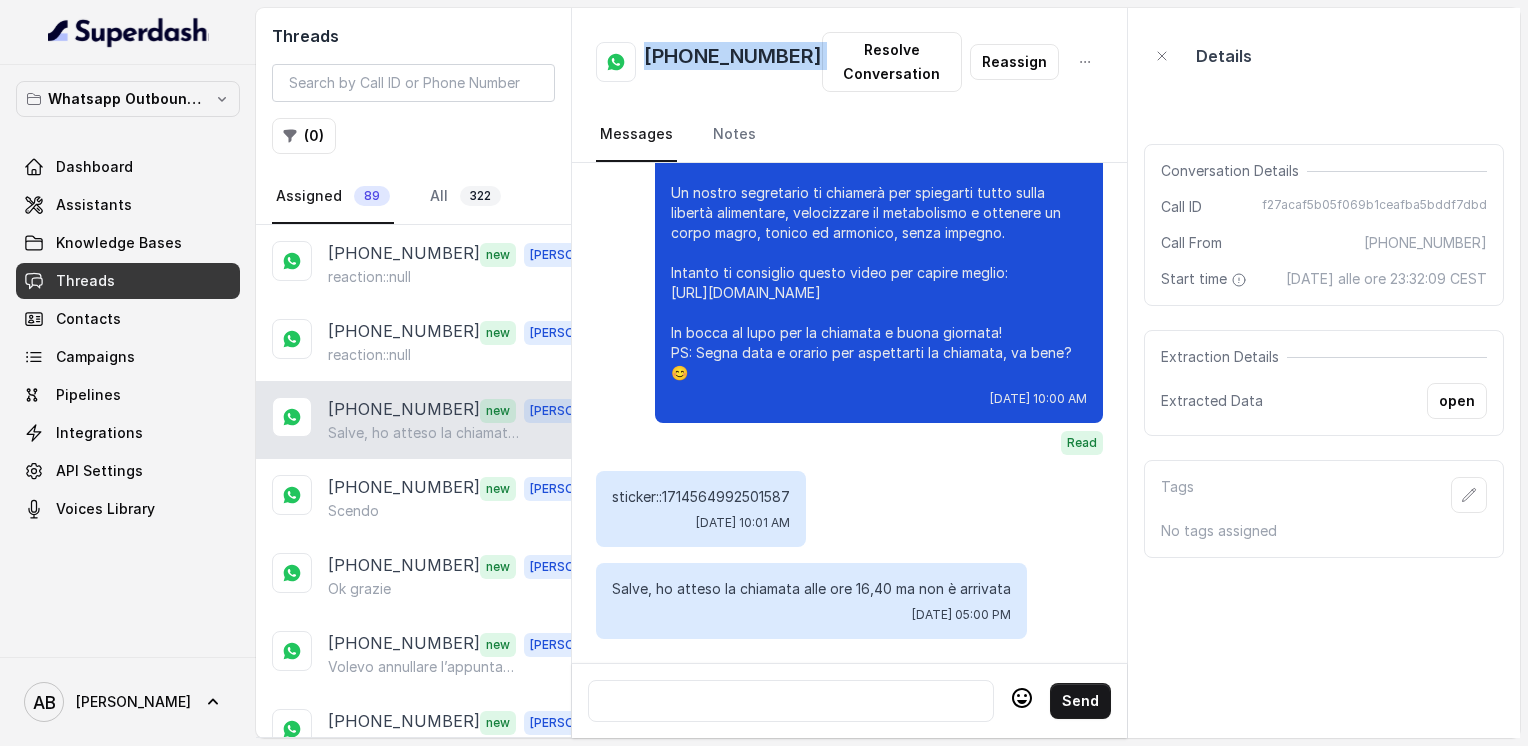 click on "[PHONE_NUMBER]" at bounding box center [733, 62] 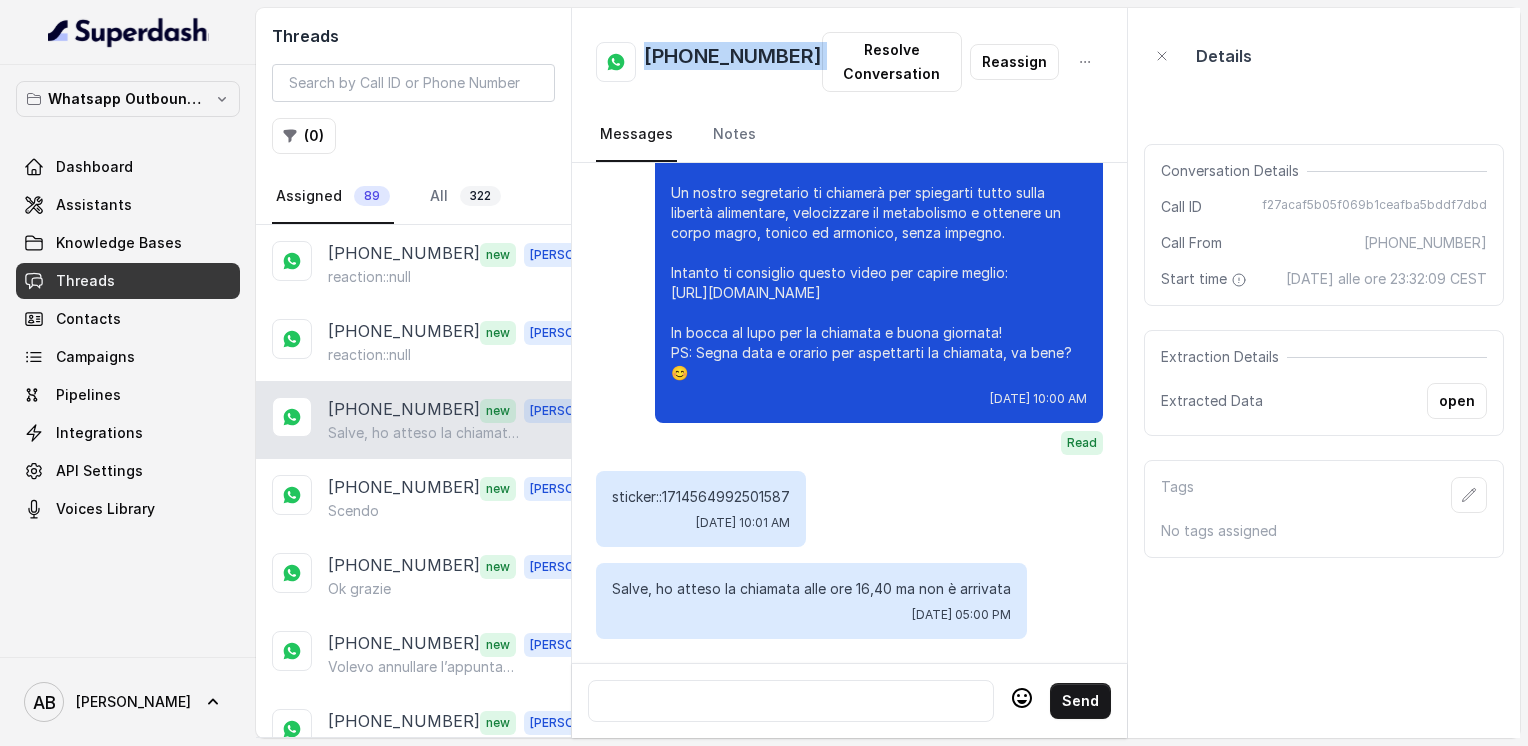 drag, startPoint x: 613, startPoint y: 576, endPoint x: 994, endPoint y: 602, distance: 381.8861 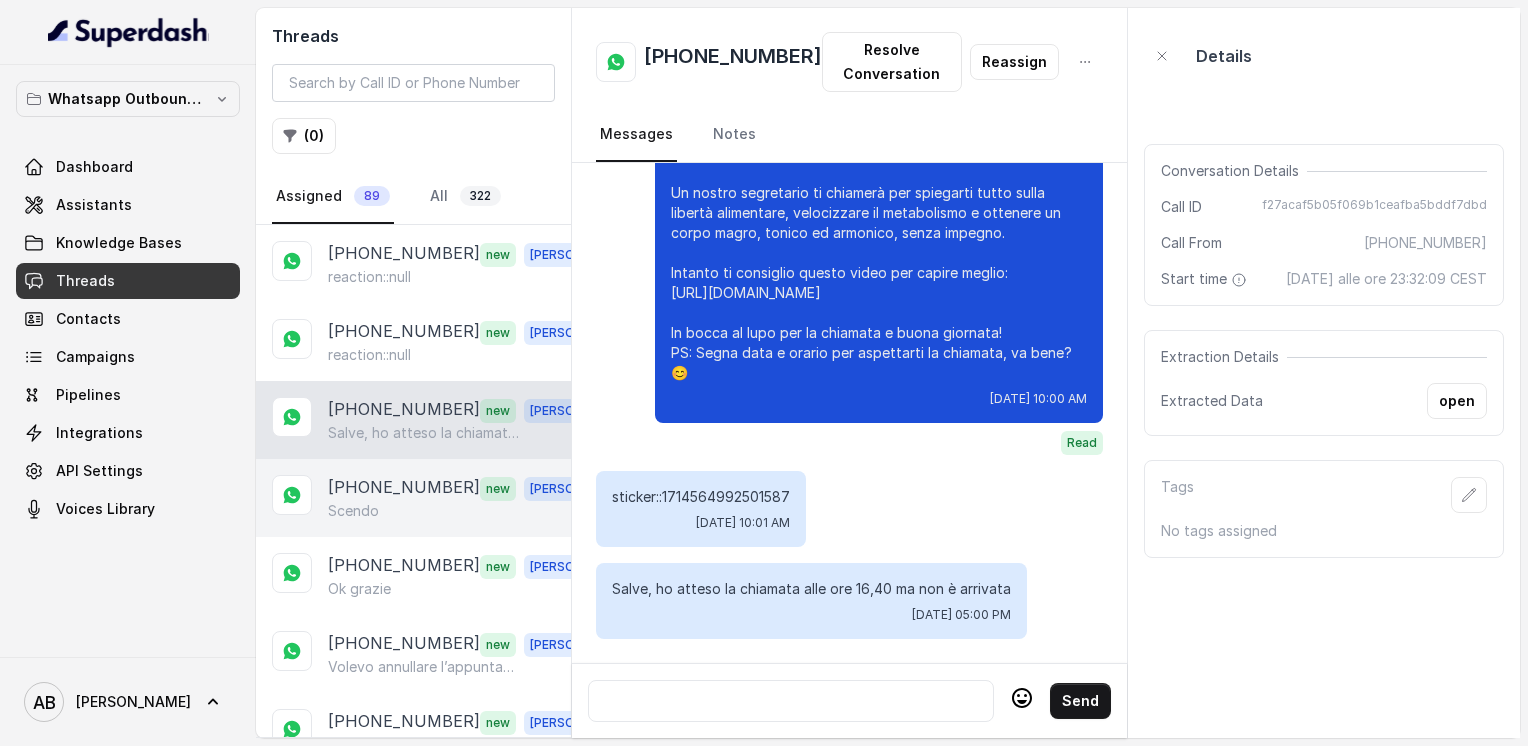 click on "[PHONE_NUMBER]" at bounding box center (404, 488) 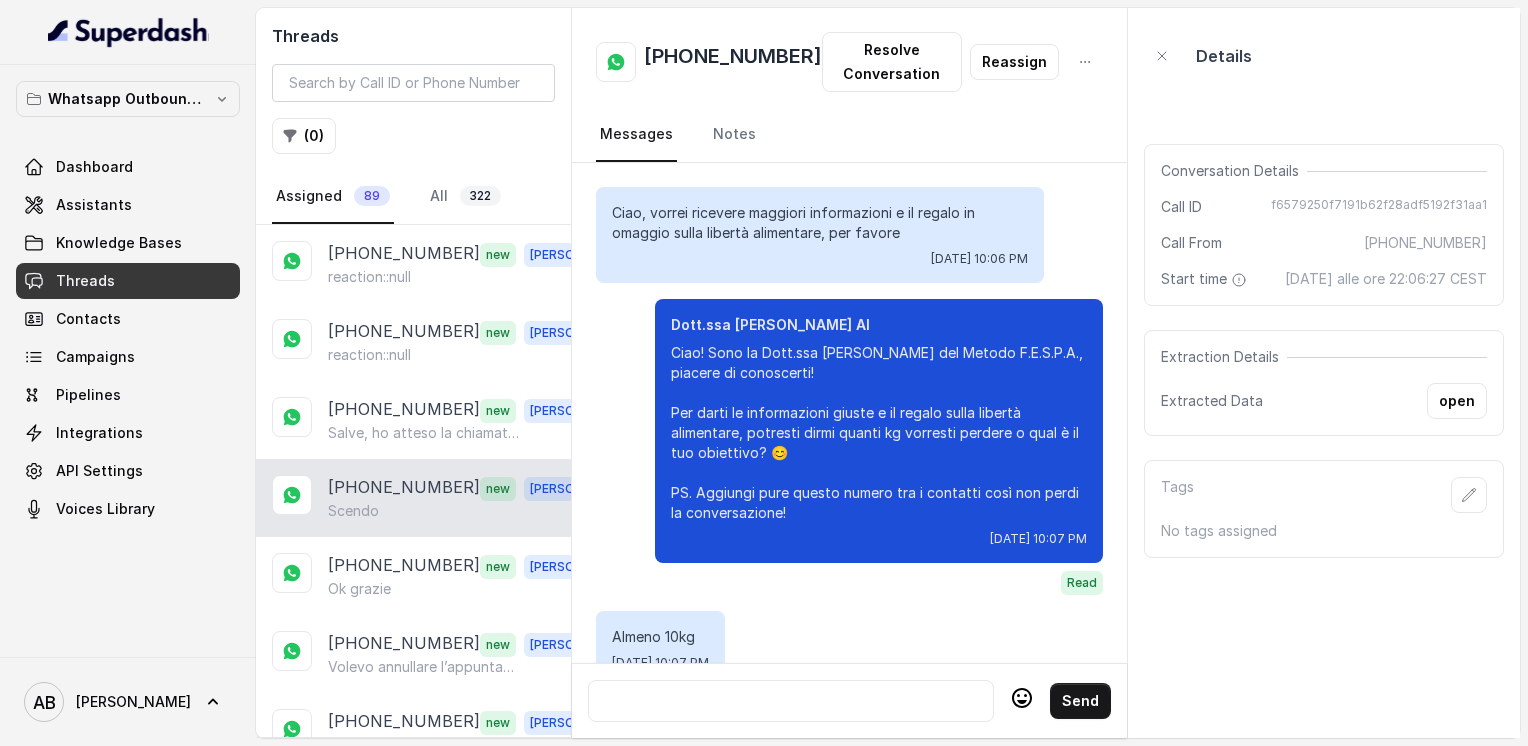 scroll, scrollTop: 2172, scrollLeft: 0, axis: vertical 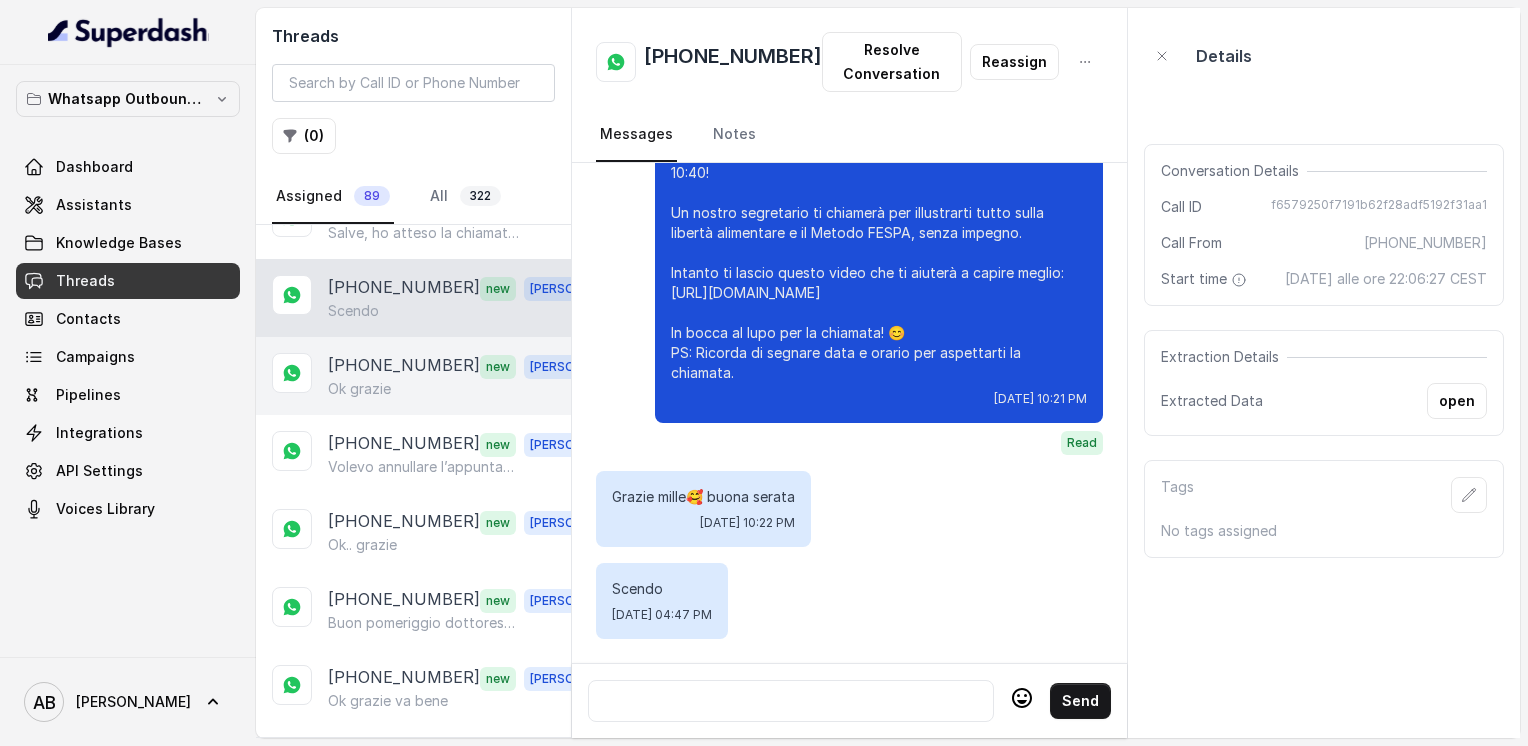 click on "Ok grazie" at bounding box center [469, 389] 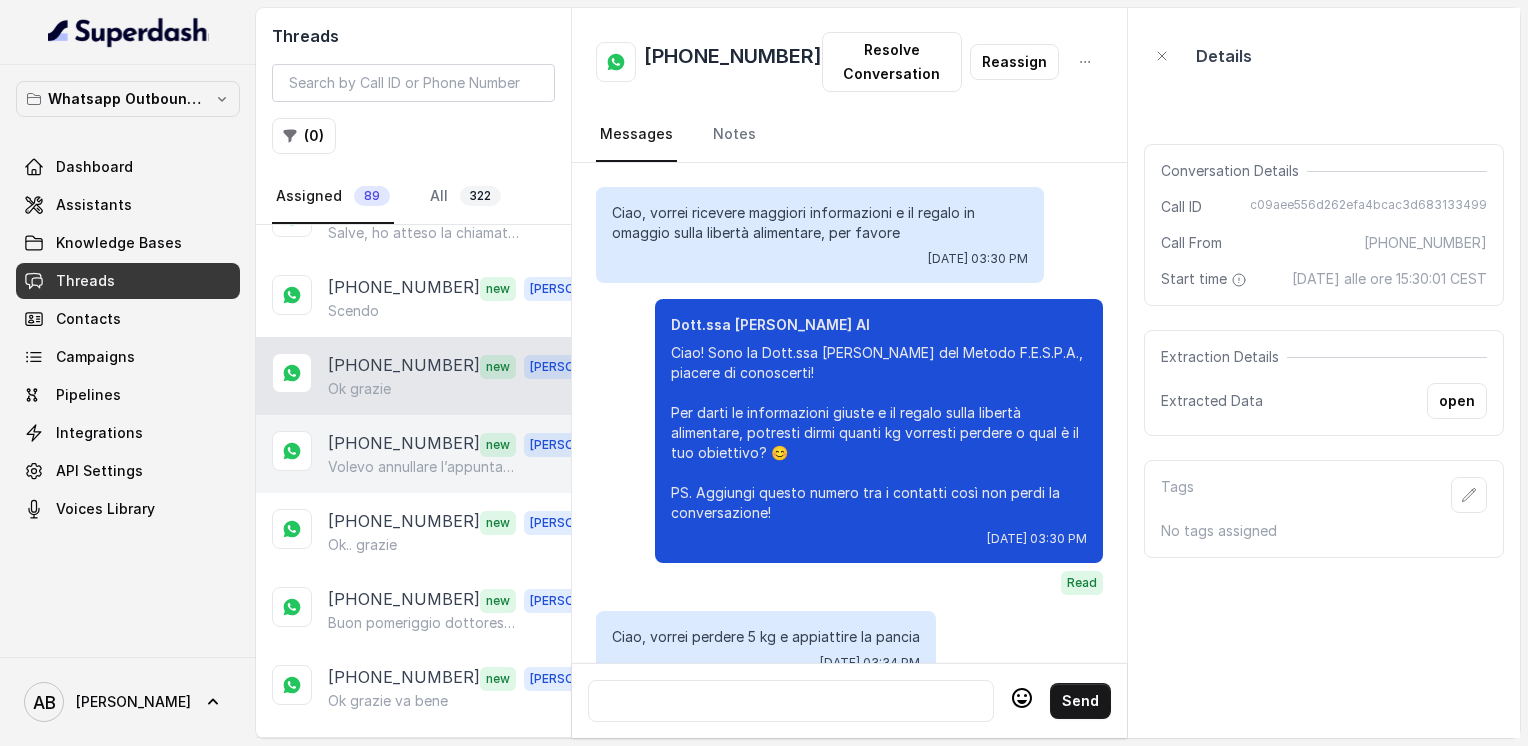 scroll, scrollTop: 2444, scrollLeft: 0, axis: vertical 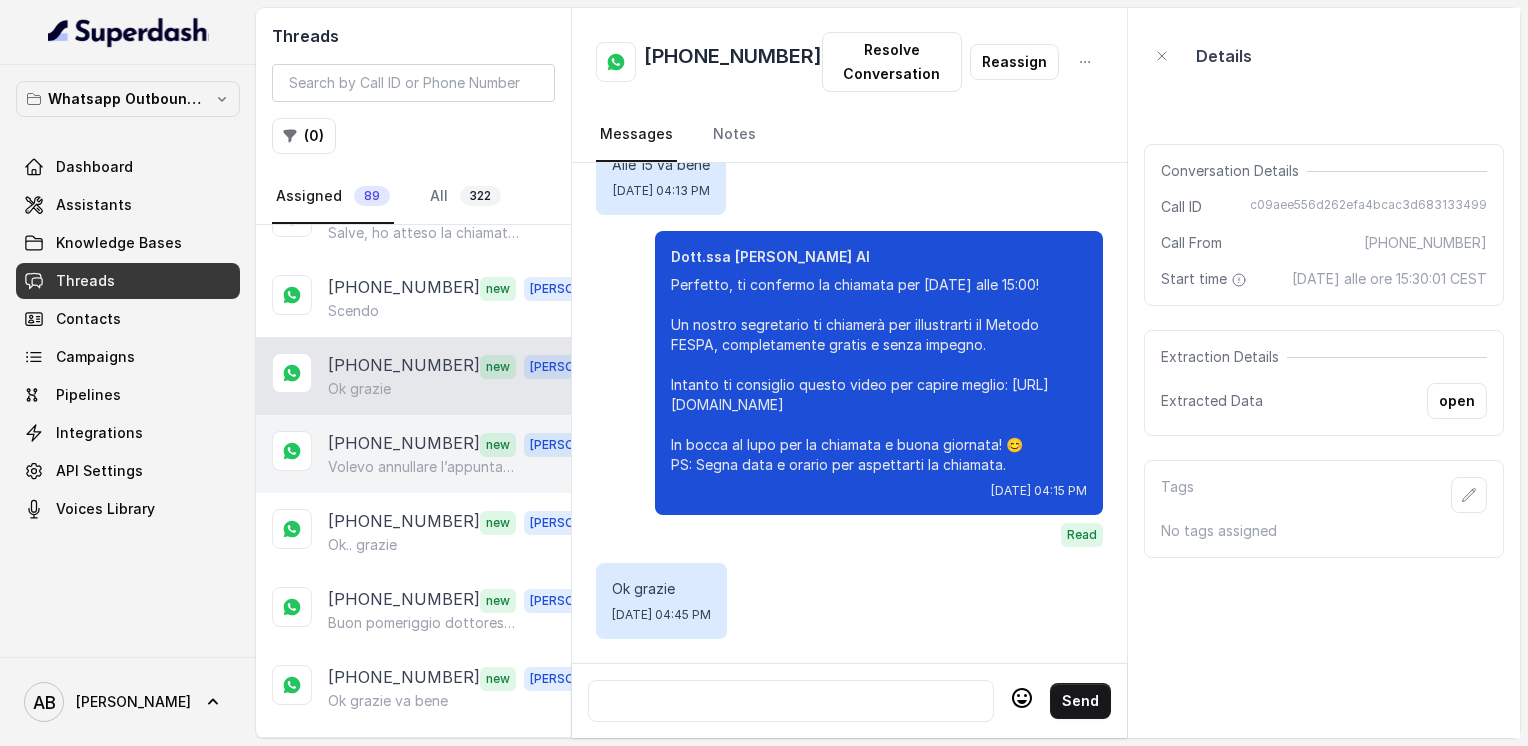 click on "+393337169948" at bounding box center (404, 444) 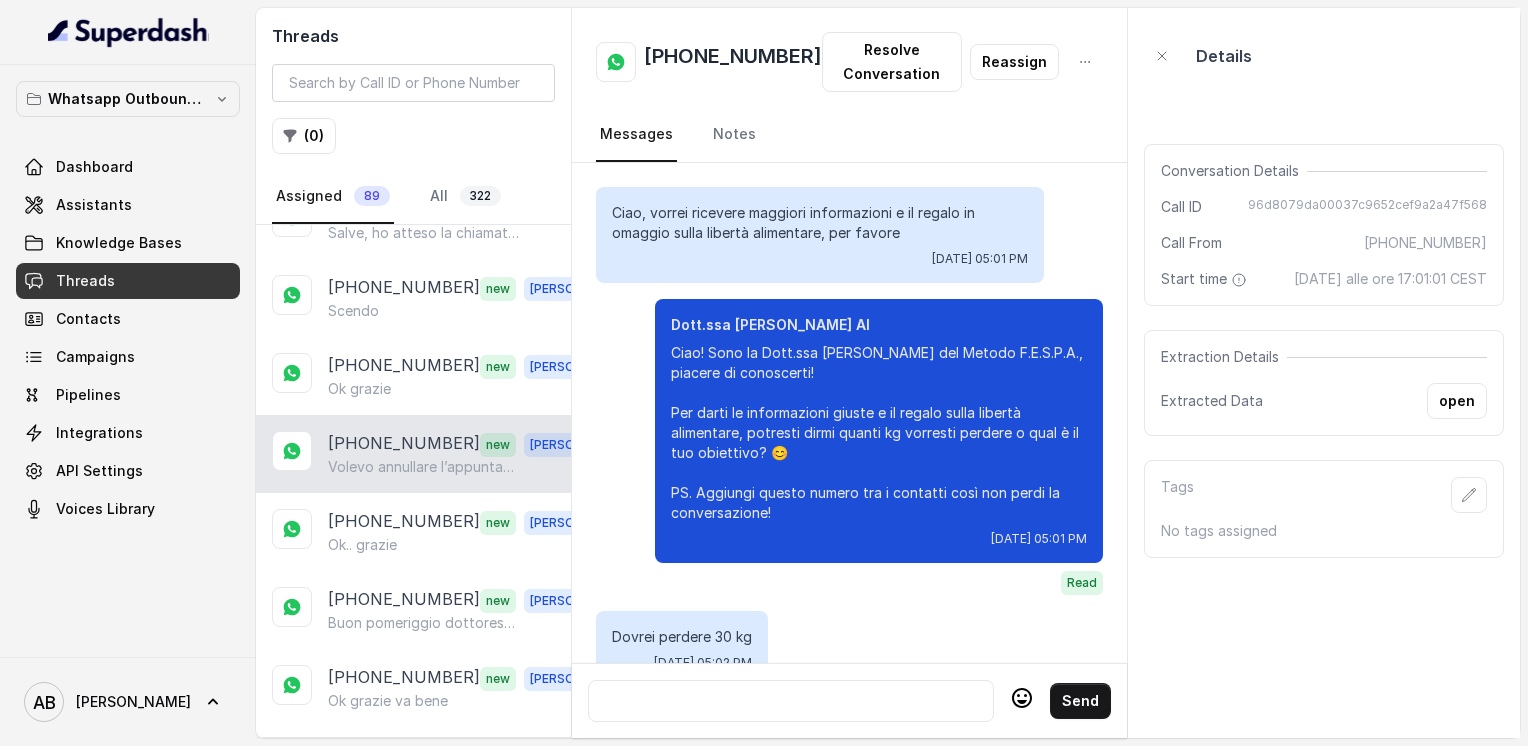 scroll, scrollTop: 2600, scrollLeft: 0, axis: vertical 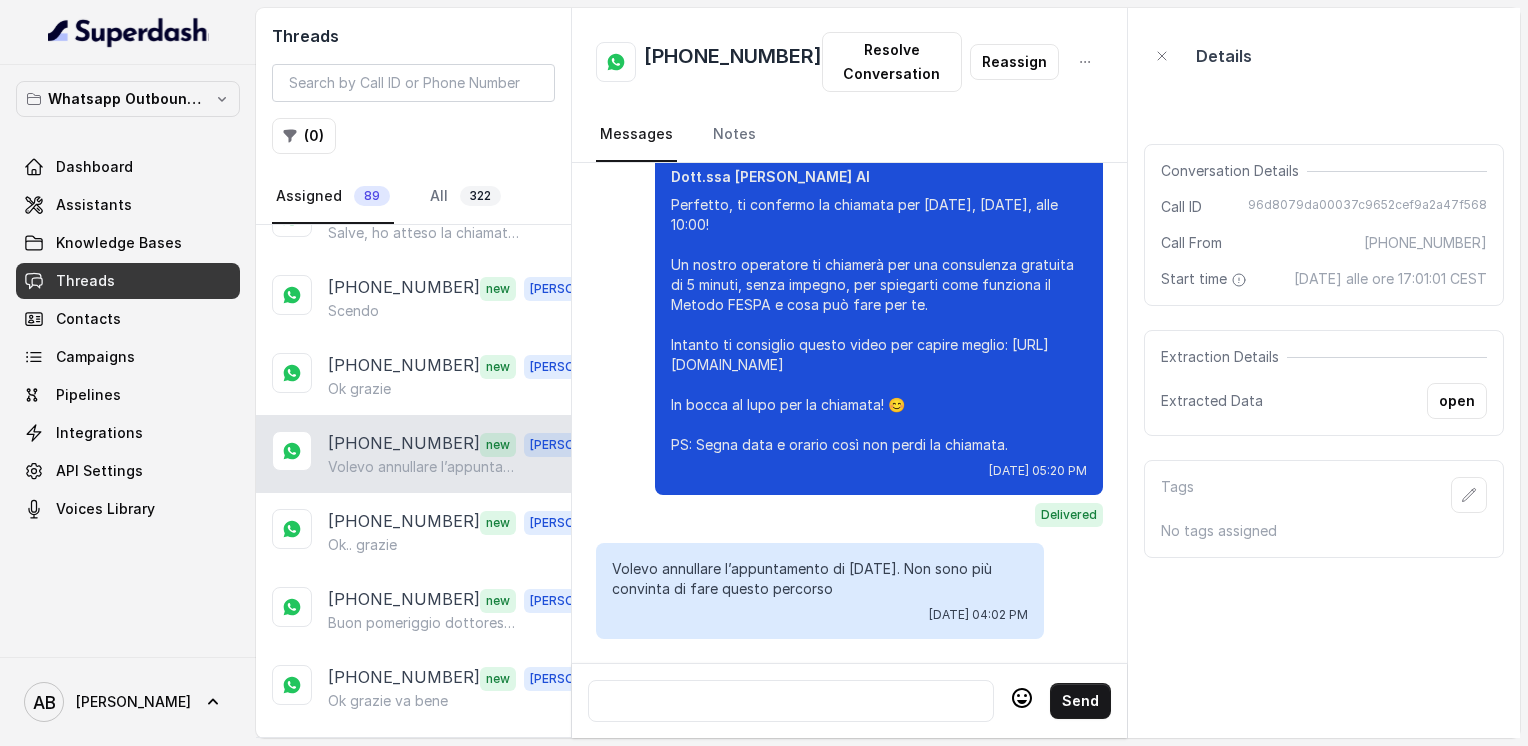 click at bounding box center (791, 701) 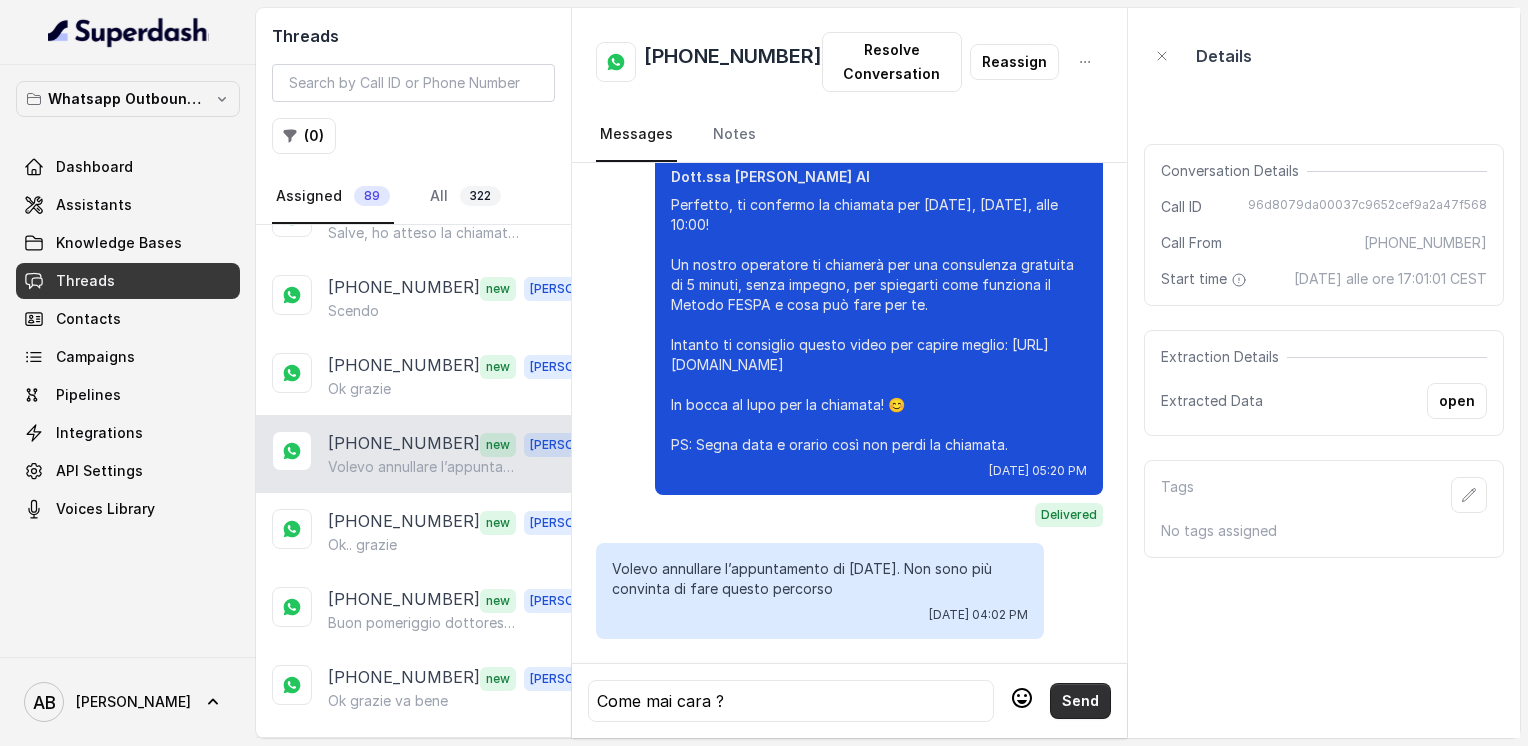 click on "Send" at bounding box center (1080, 701) 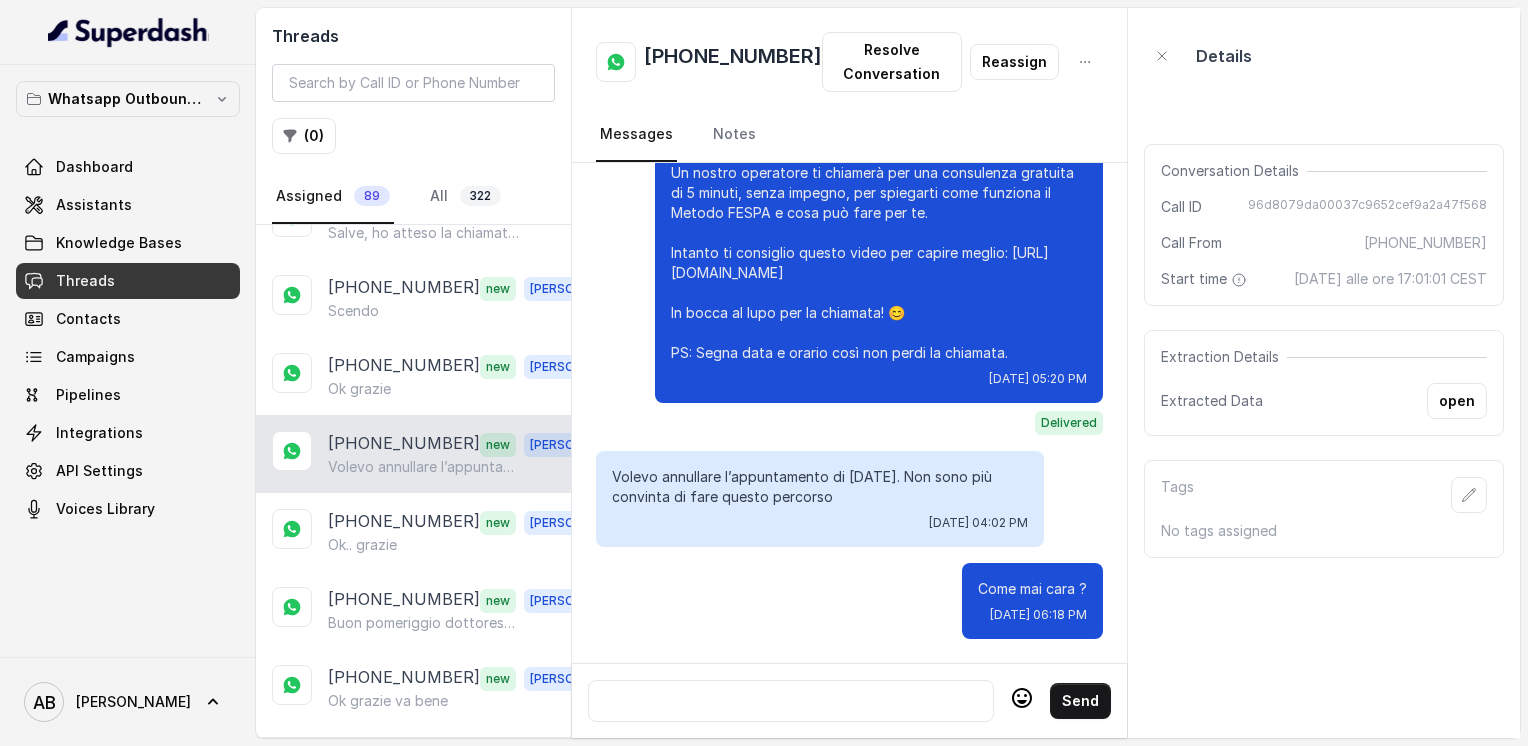 scroll, scrollTop: 2692, scrollLeft: 0, axis: vertical 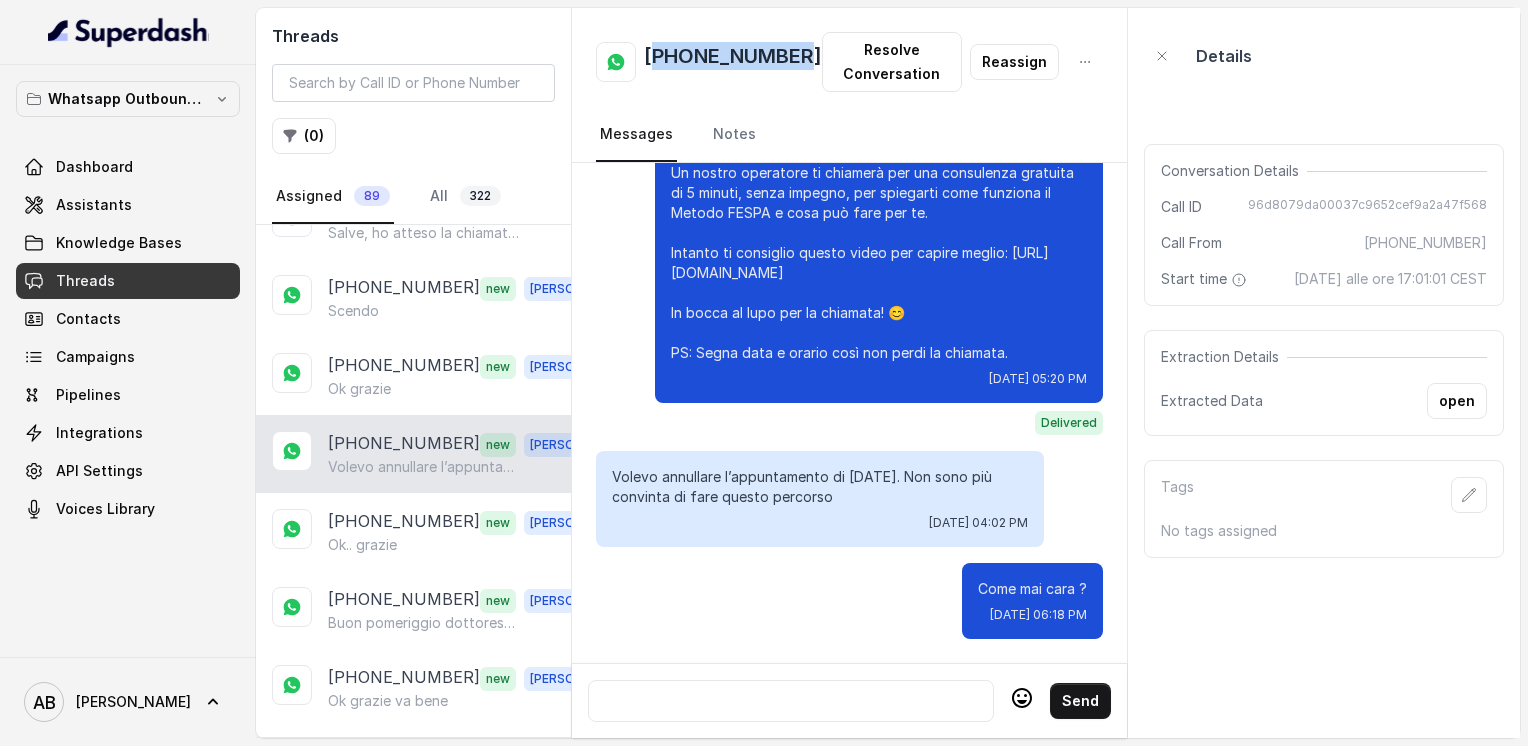 click on "+393337169948" at bounding box center [733, 62] 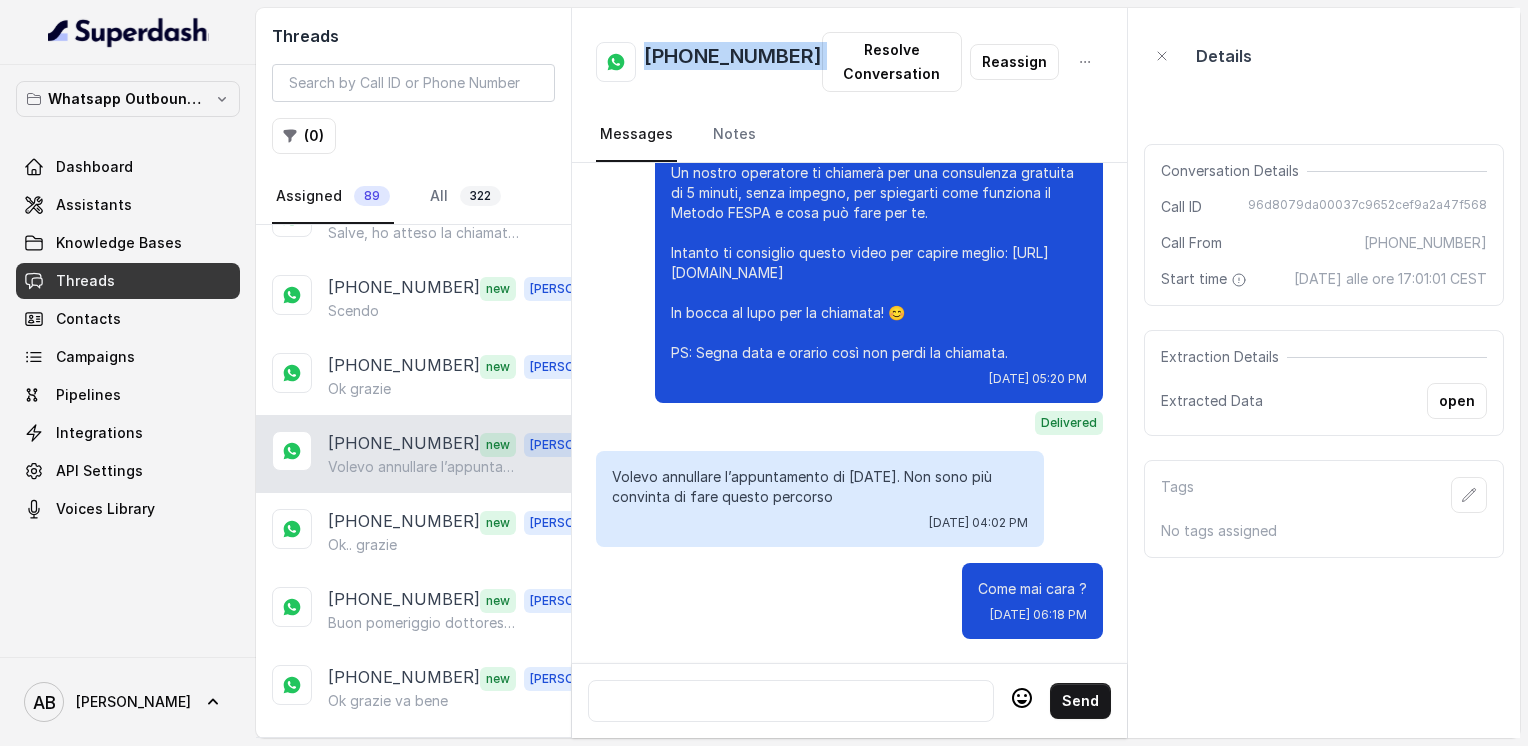 click on "+393337169948" at bounding box center (733, 62) 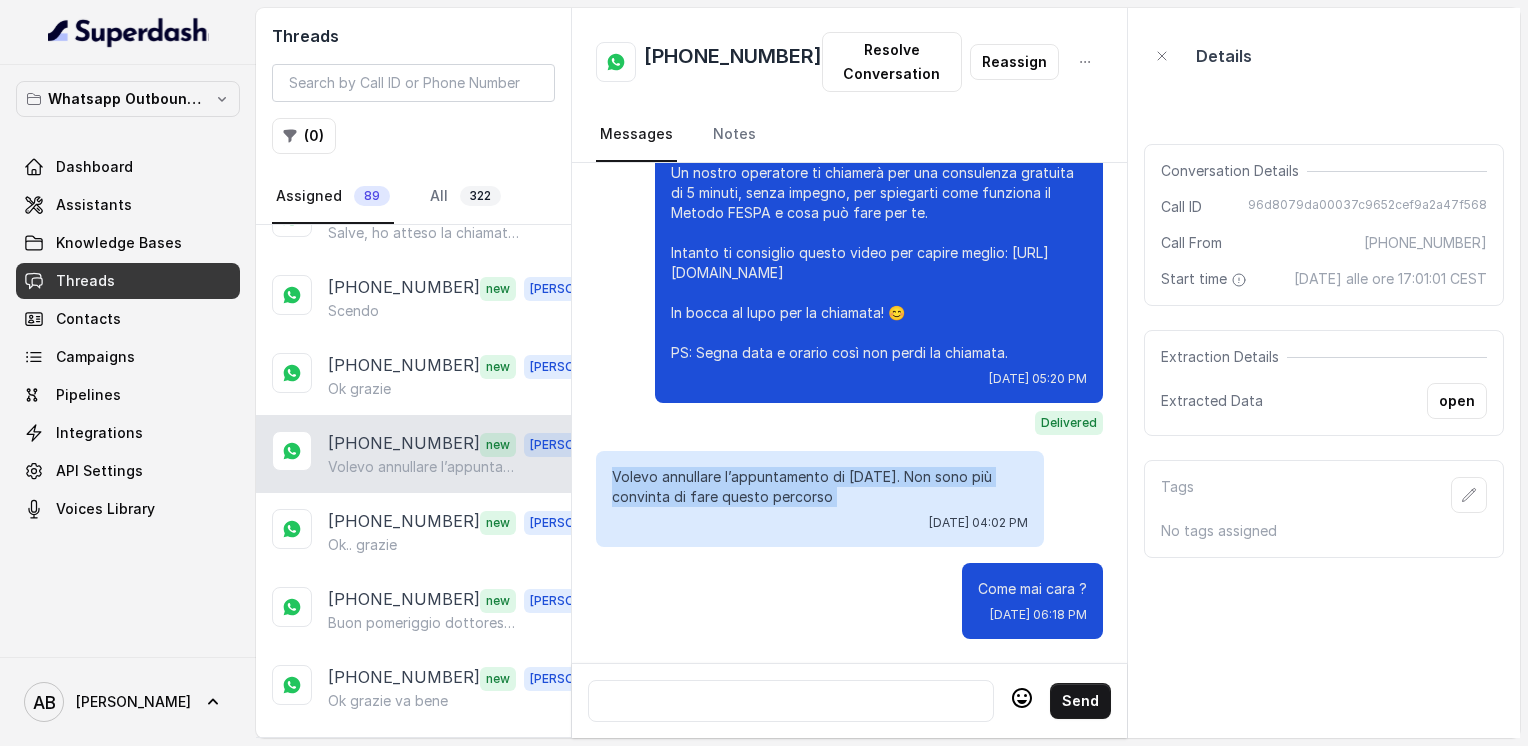 drag, startPoint x: 618, startPoint y: 458, endPoint x: 870, endPoint y: 494, distance: 254.55844 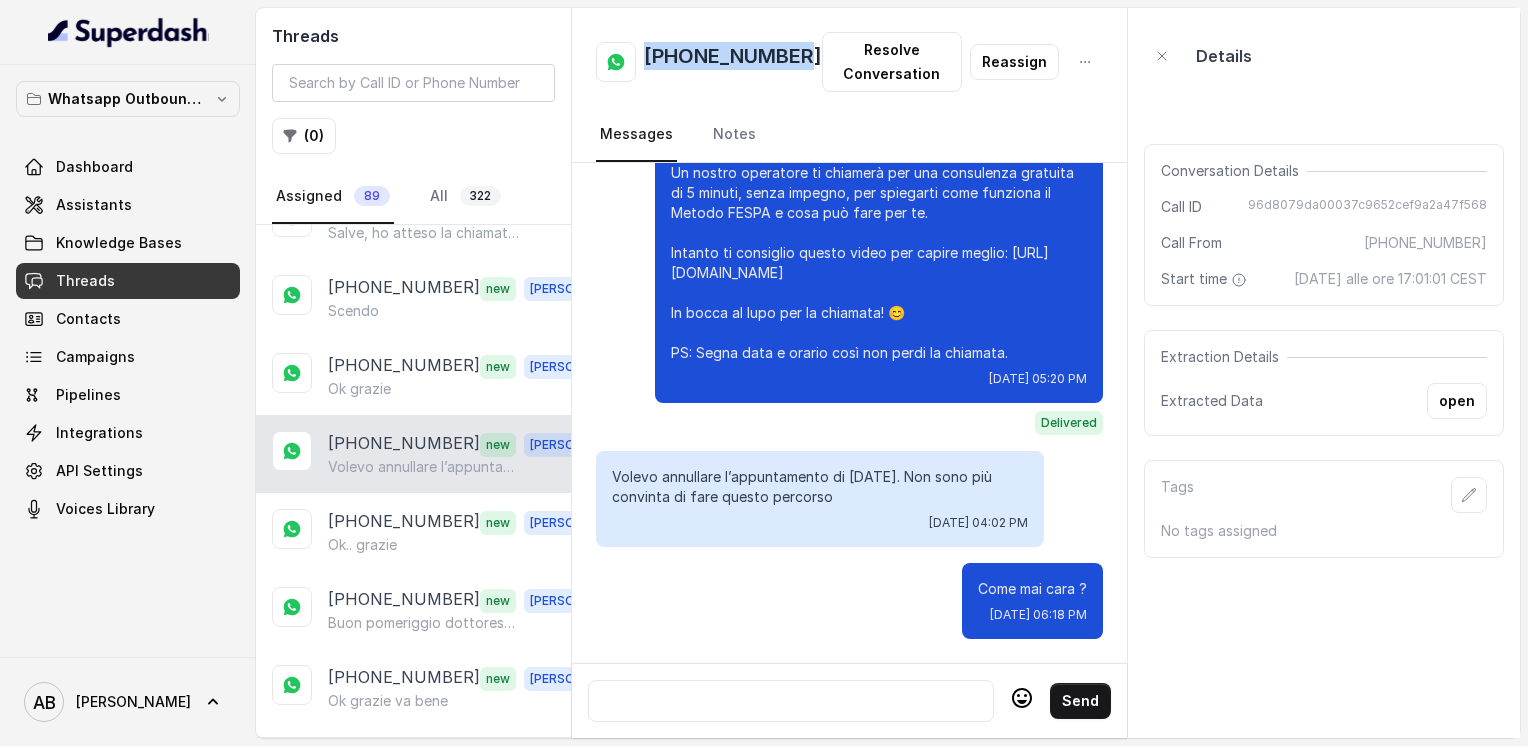 drag, startPoint x: 648, startPoint y: 63, endPoint x: 801, endPoint y: 83, distance: 154.30165 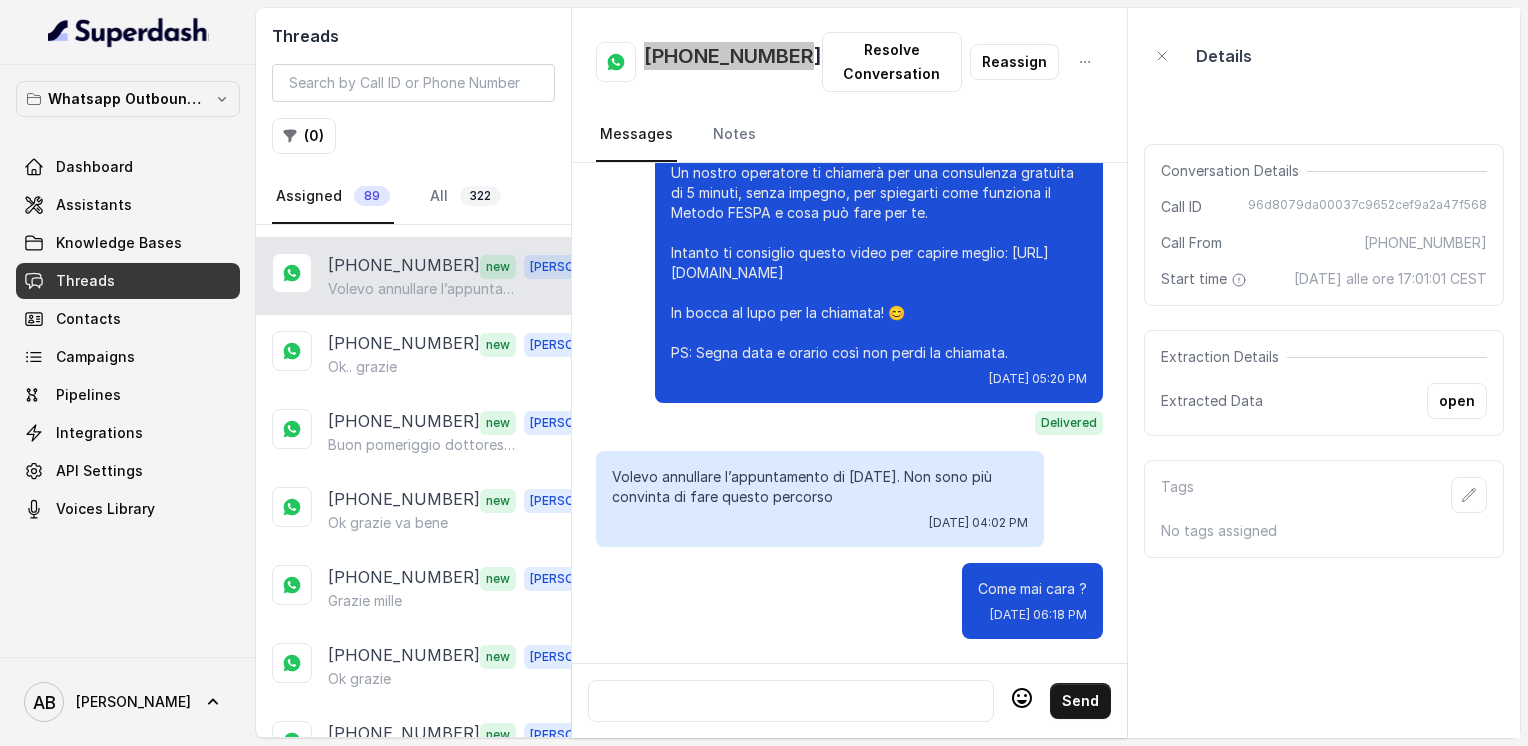 scroll, scrollTop: 400, scrollLeft: 0, axis: vertical 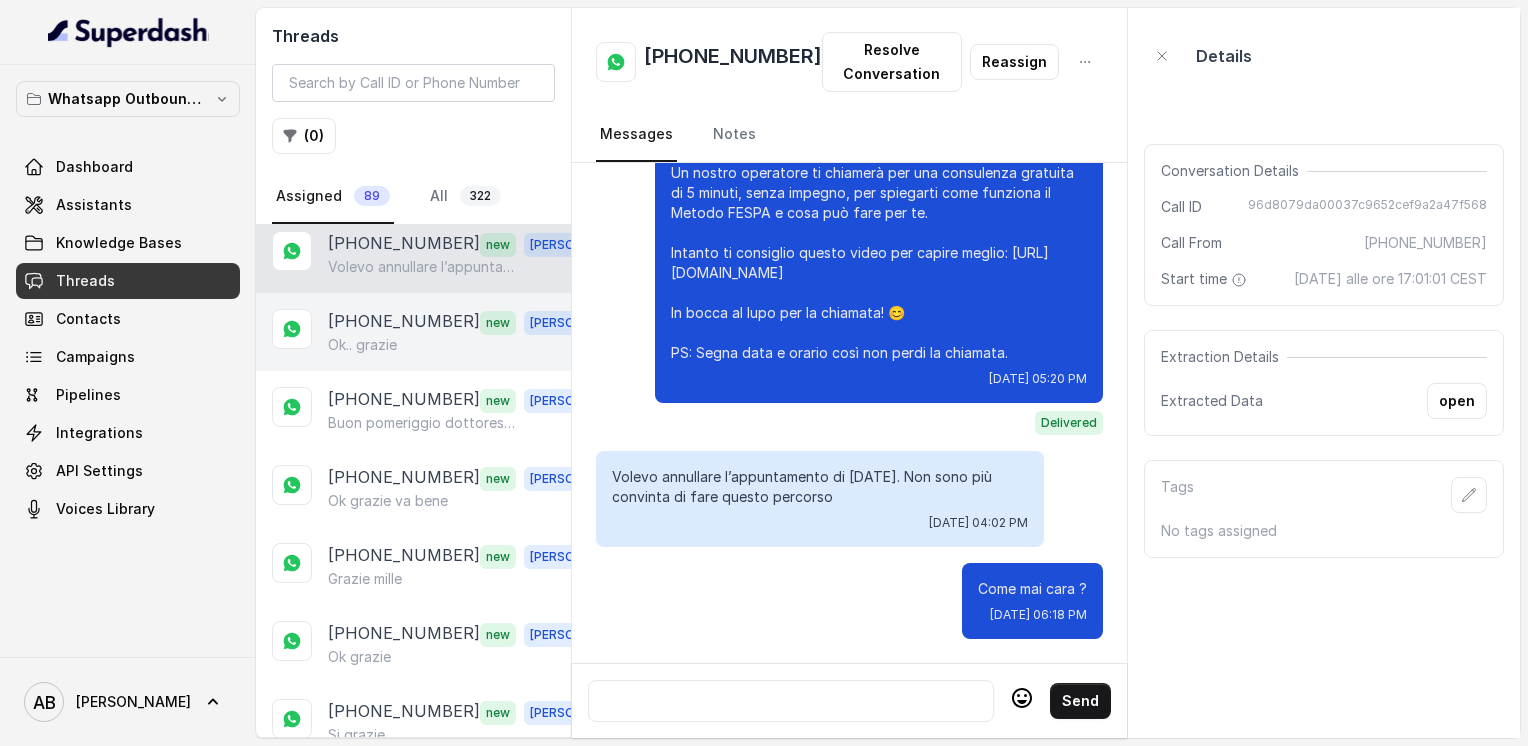 click on "Ok.. grazie" at bounding box center [362, 345] 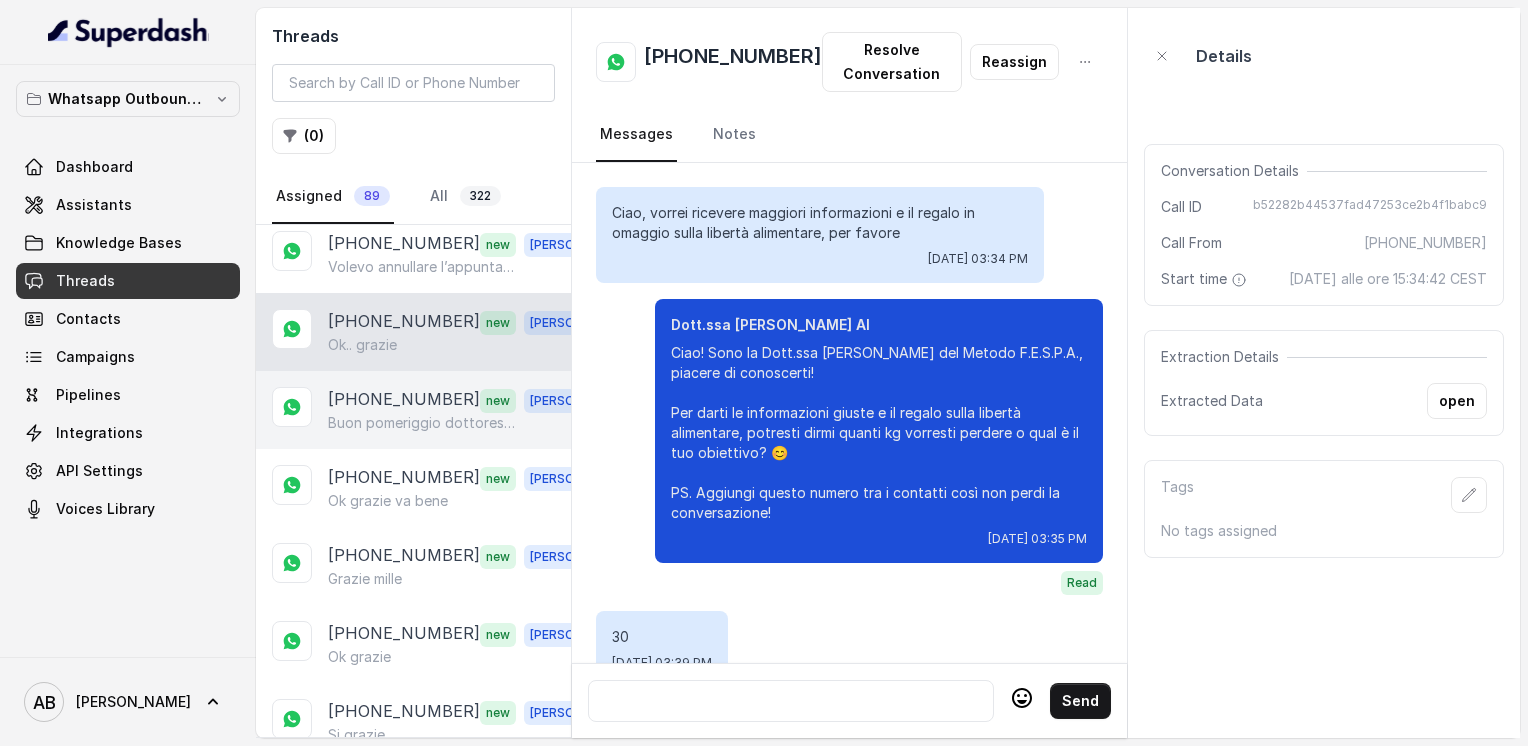 scroll, scrollTop: 1960, scrollLeft: 0, axis: vertical 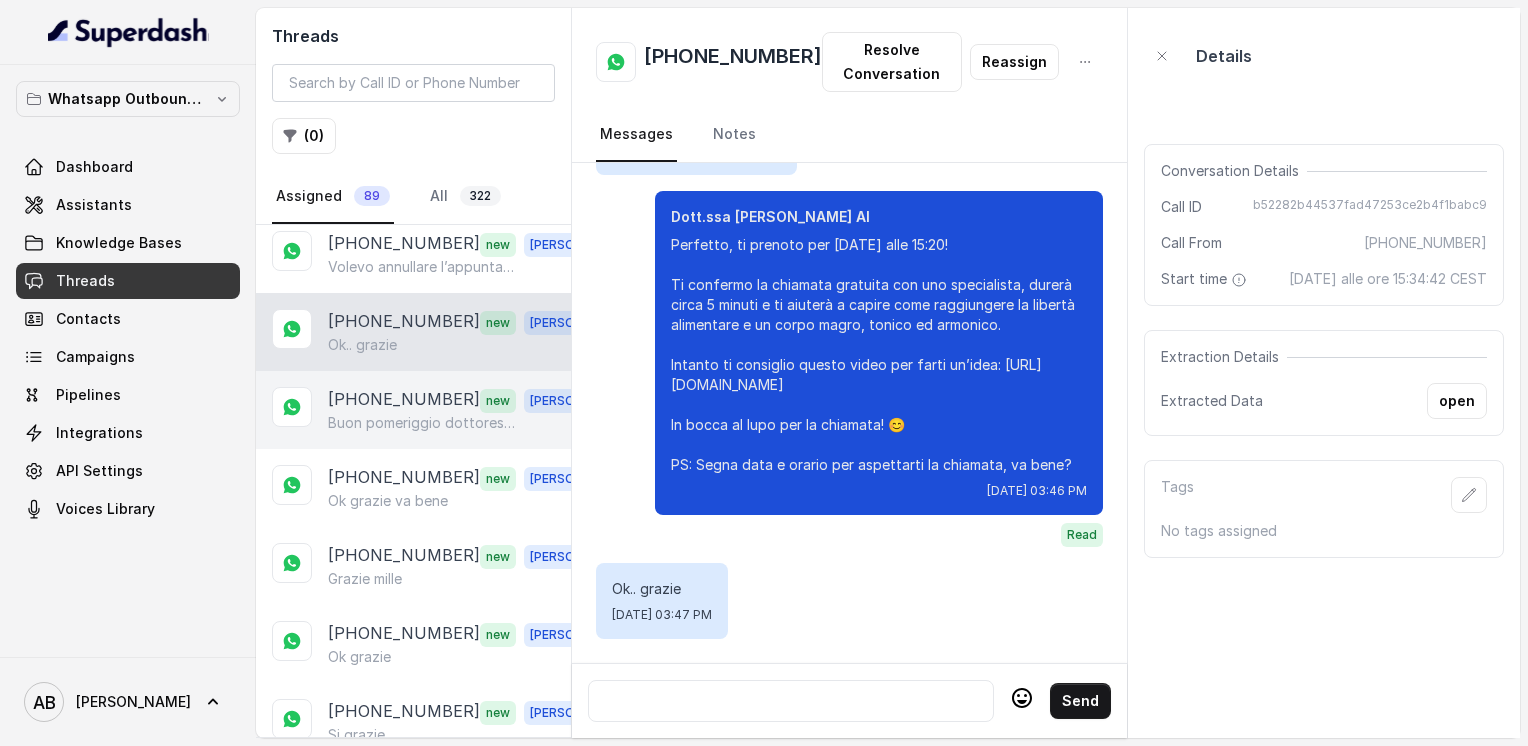 click on "[PHONE_NUMBER]" at bounding box center [404, 400] 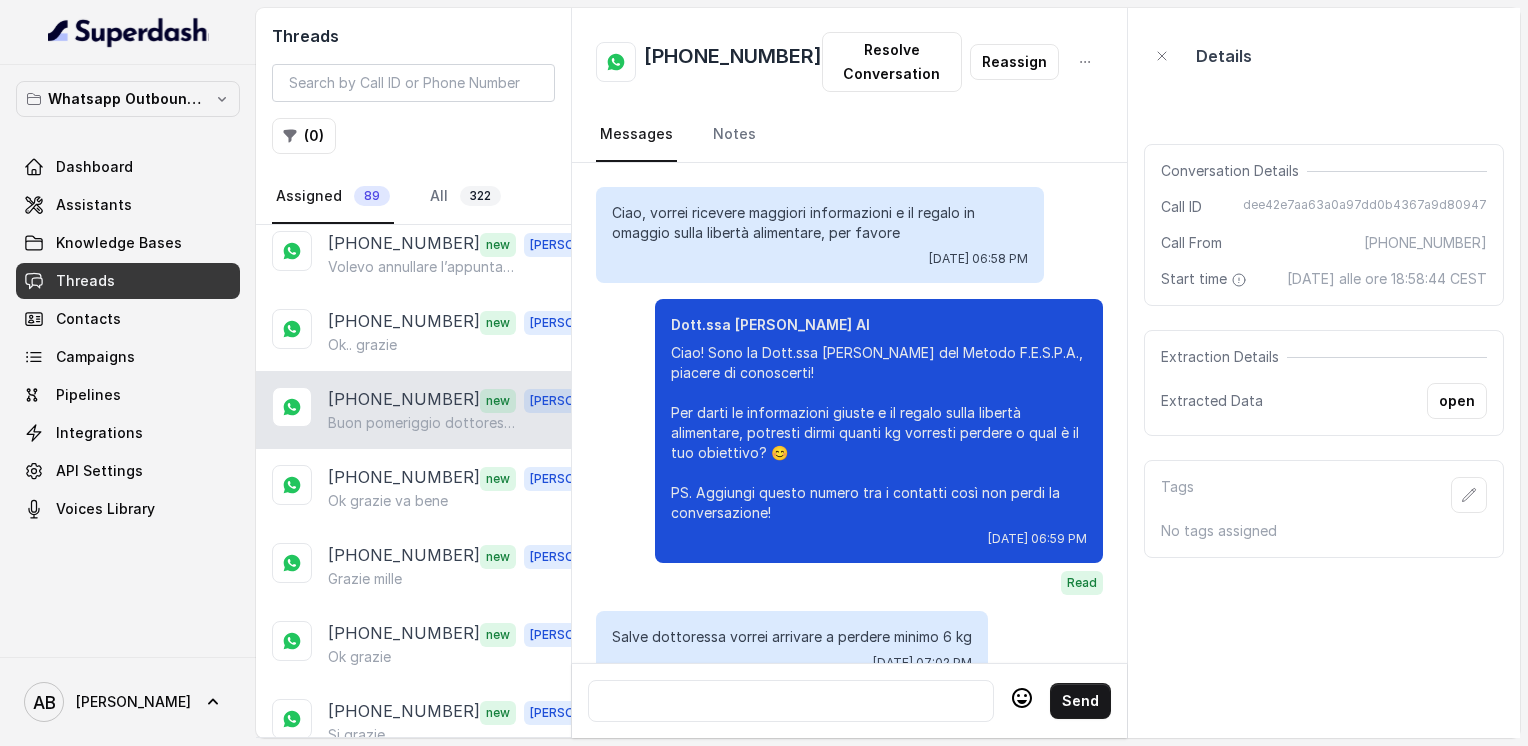 scroll, scrollTop: 3680, scrollLeft: 0, axis: vertical 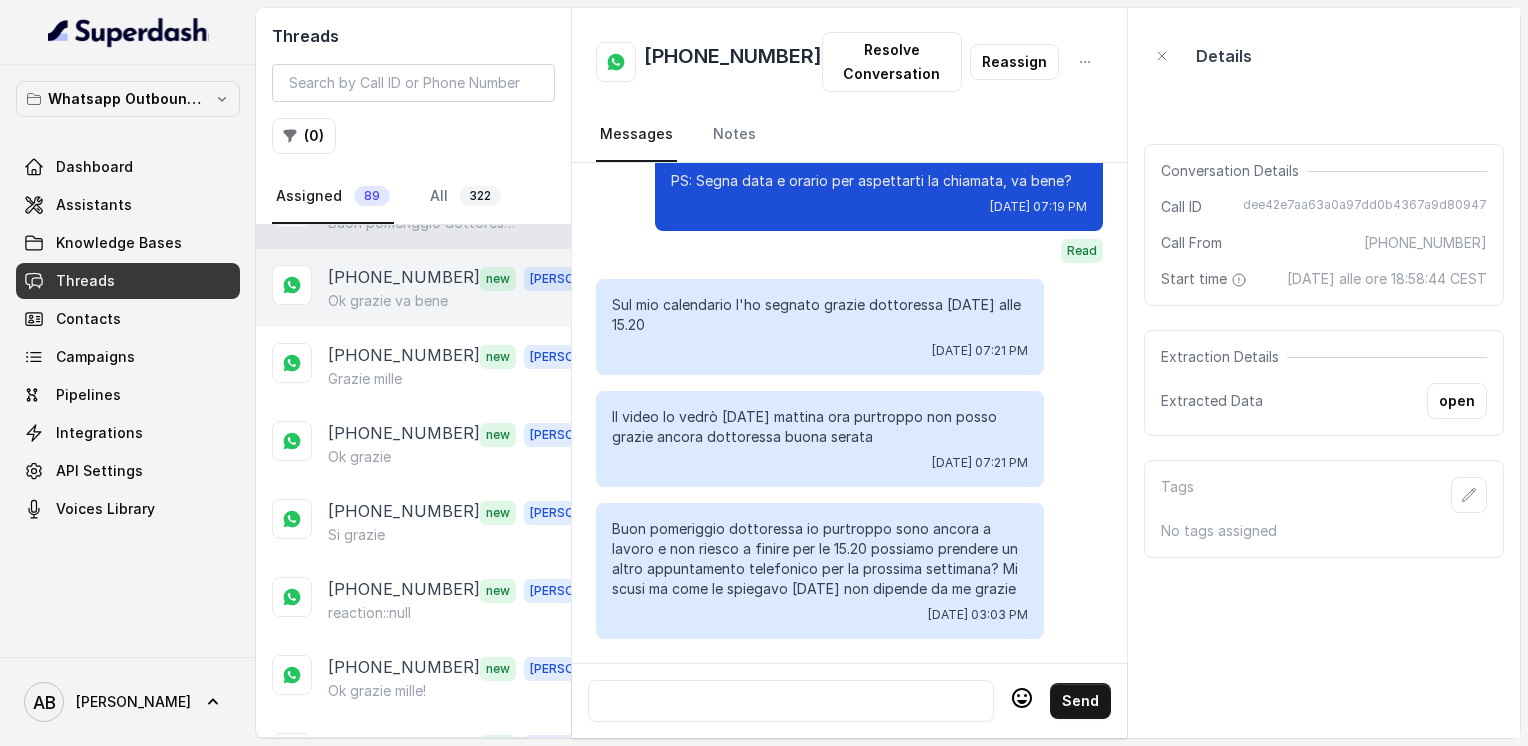 click on "[PHONE_NUMBER]" at bounding box center (404, 278) 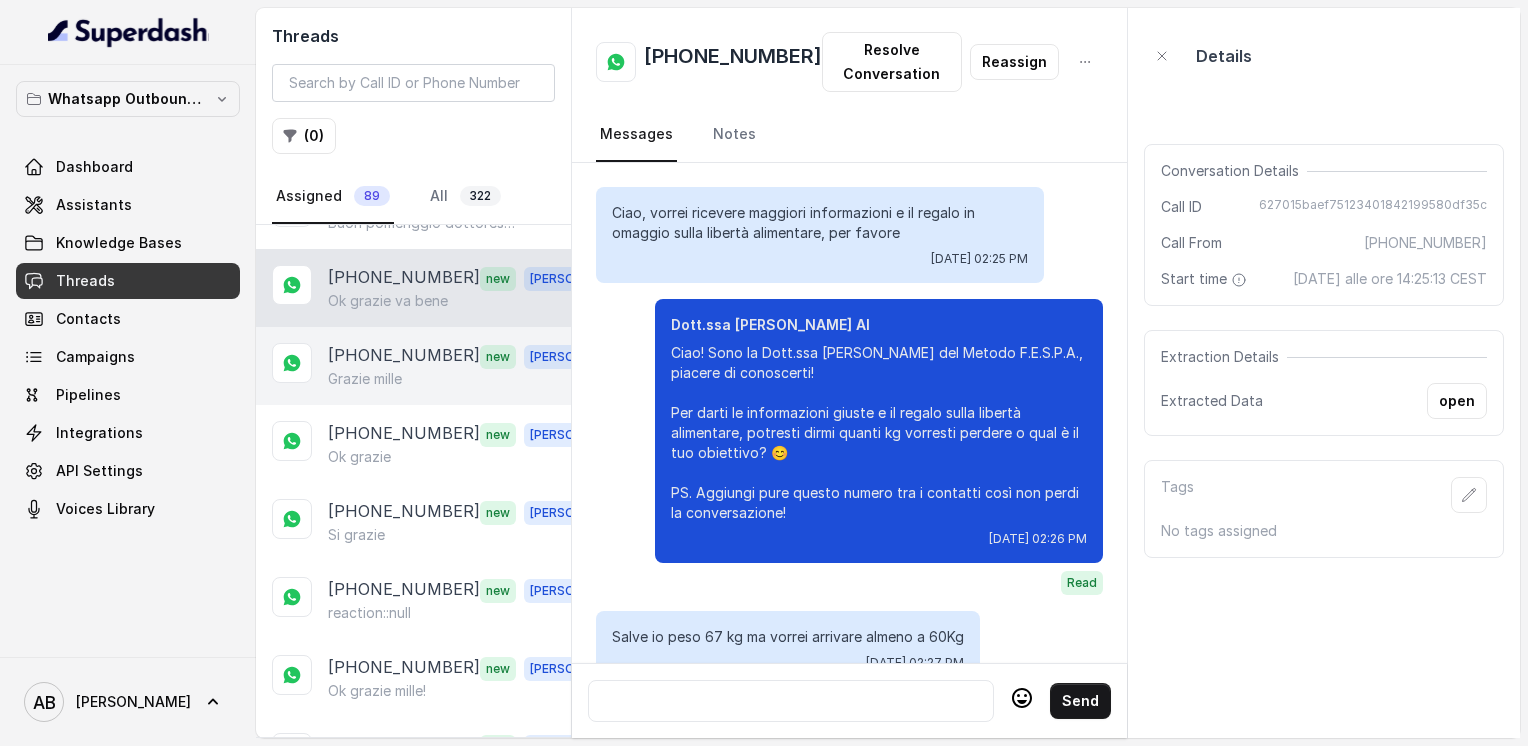 scroll, scrollTop: 3700, scrollLeft: 0, axis: vertical 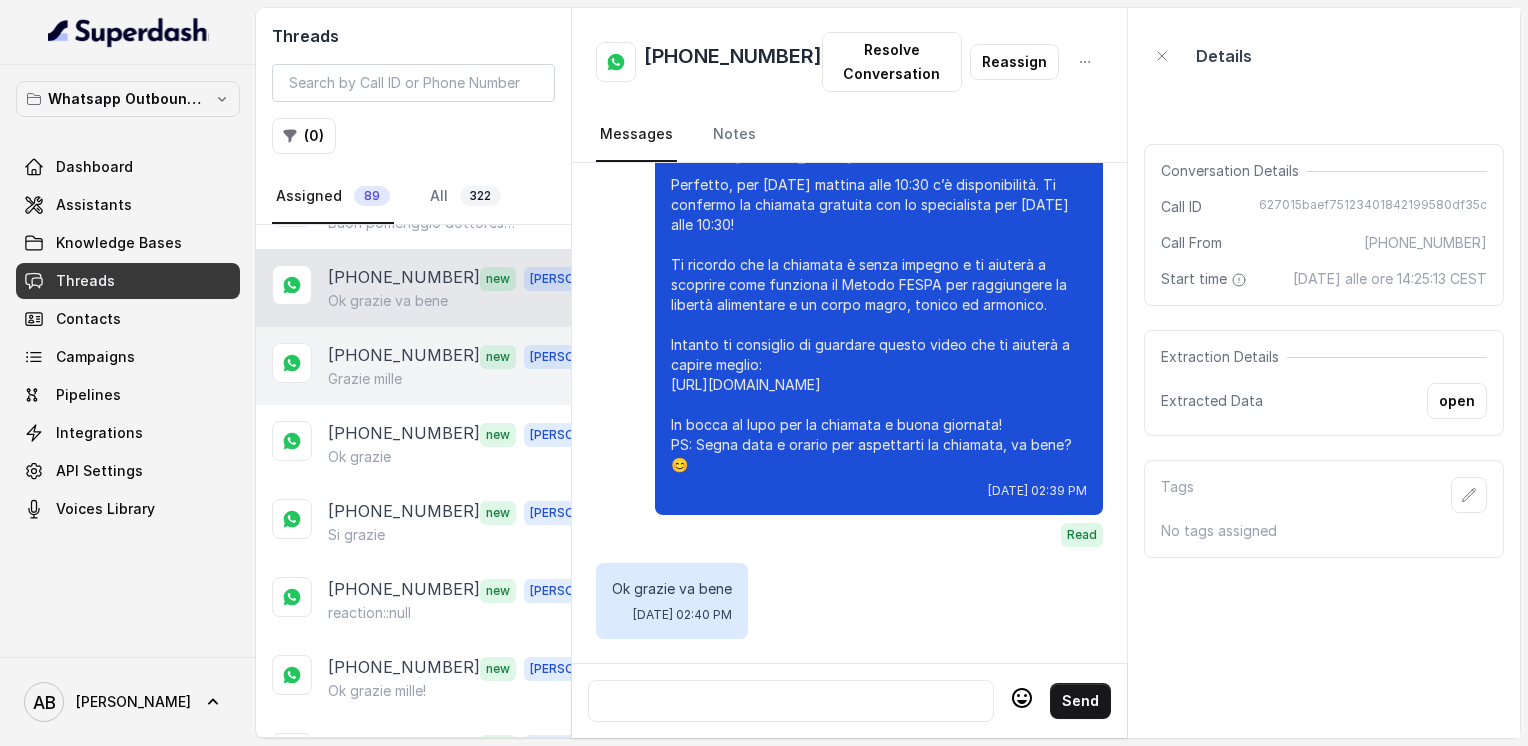 click on "Grazie mille" at bounding box center (365, 379) 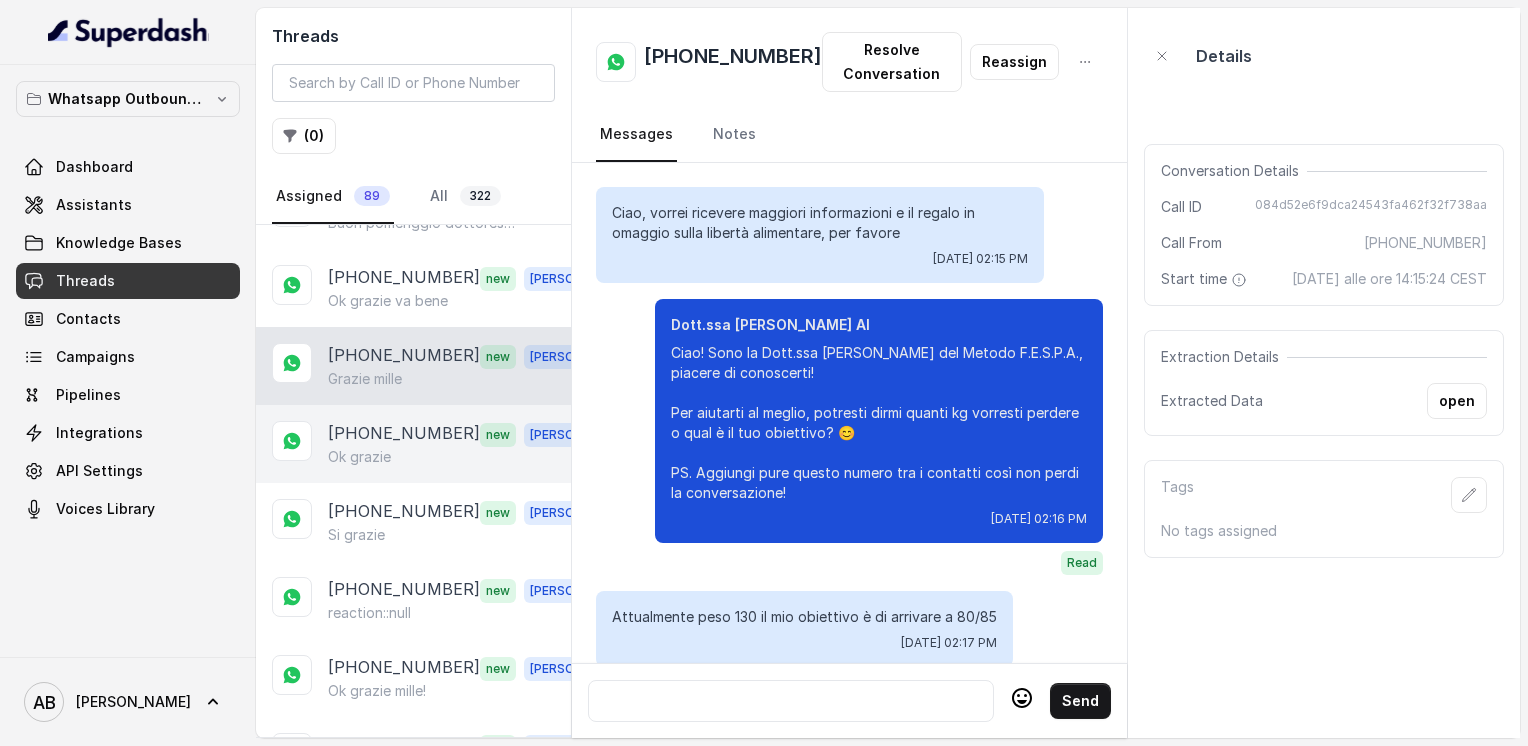 scroll, scrollTop: 2012, scrollLeft: 0, axis: vertical 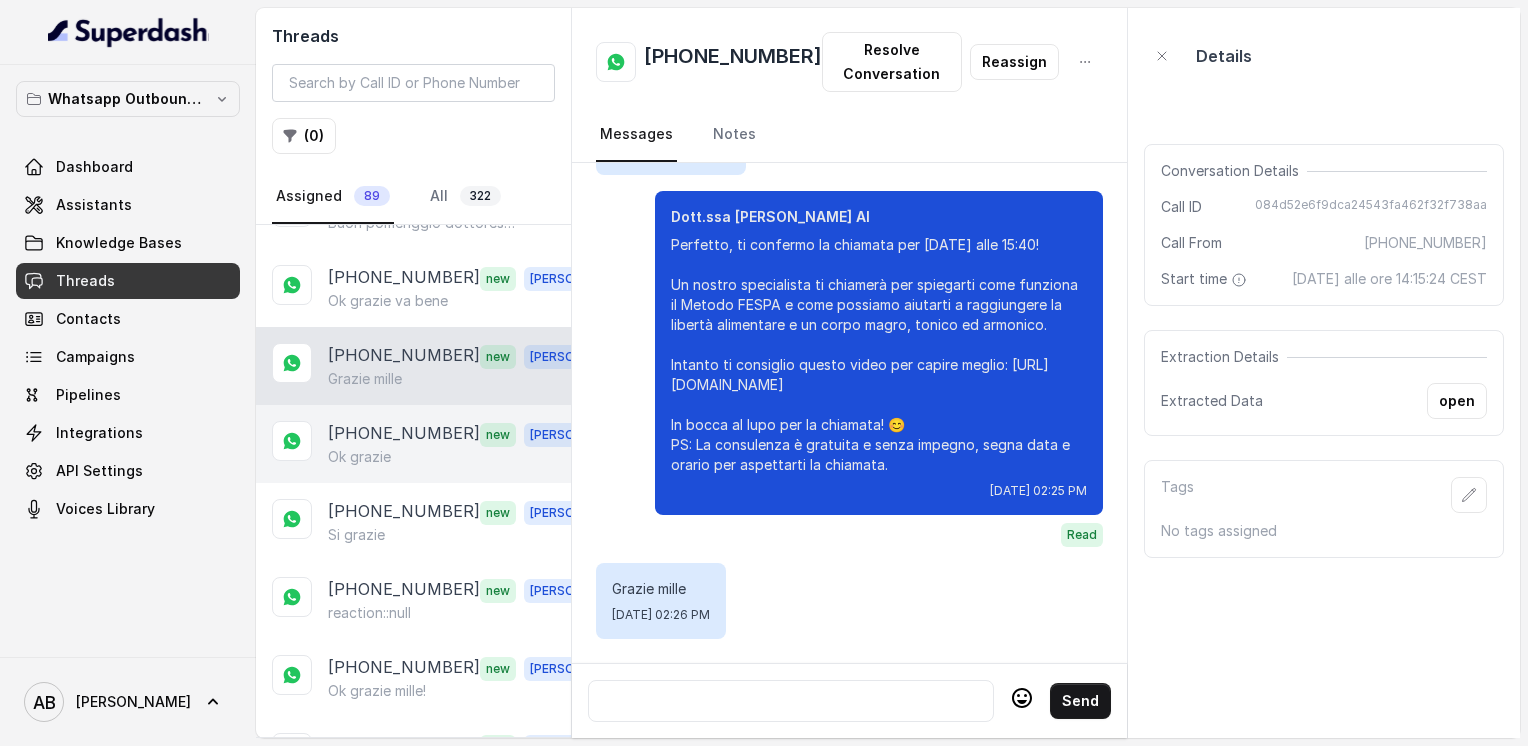click on "[PHONE_NUMBER]" at bounding box center (404, 434) 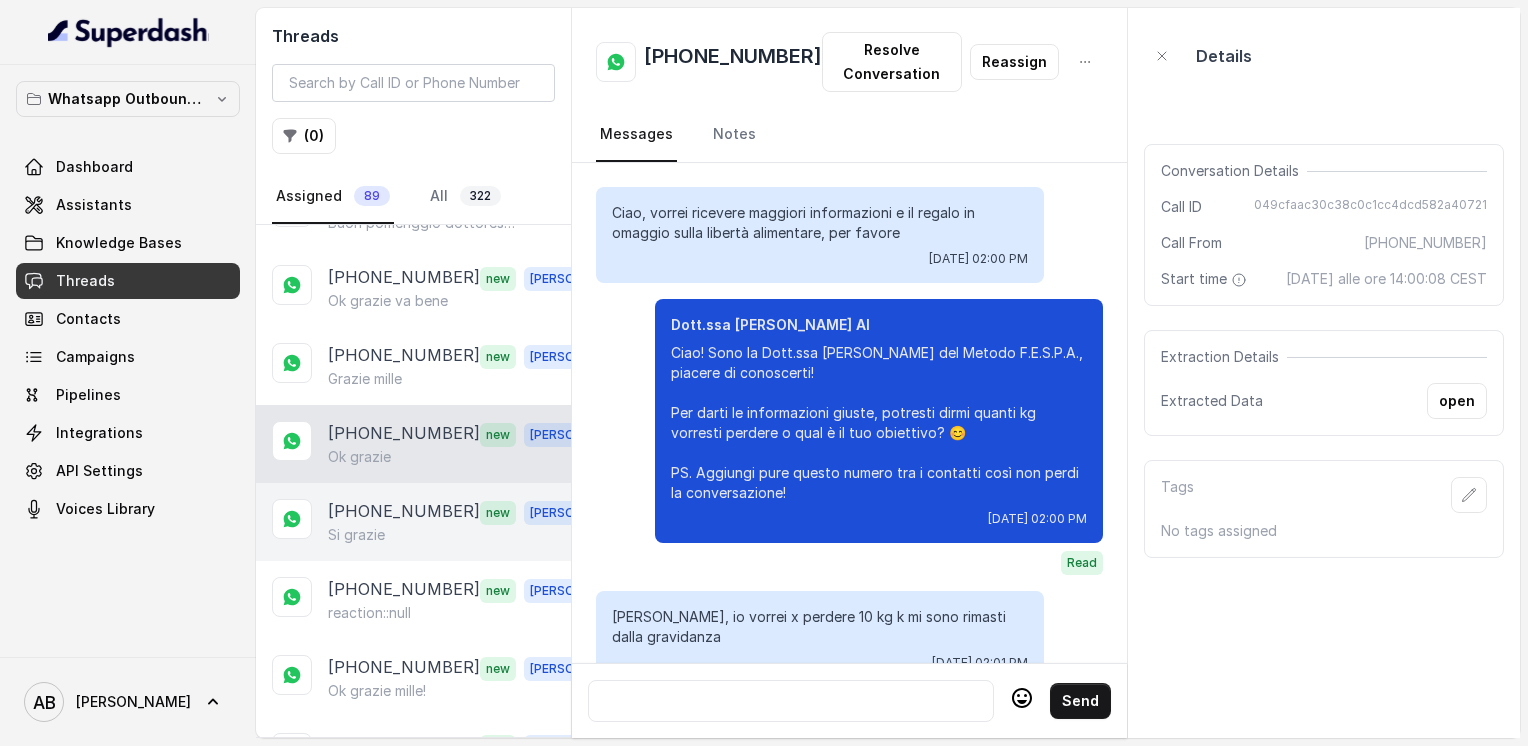 scroll, scrollTop: 2408, scrollLeft: 0, axis: vertical 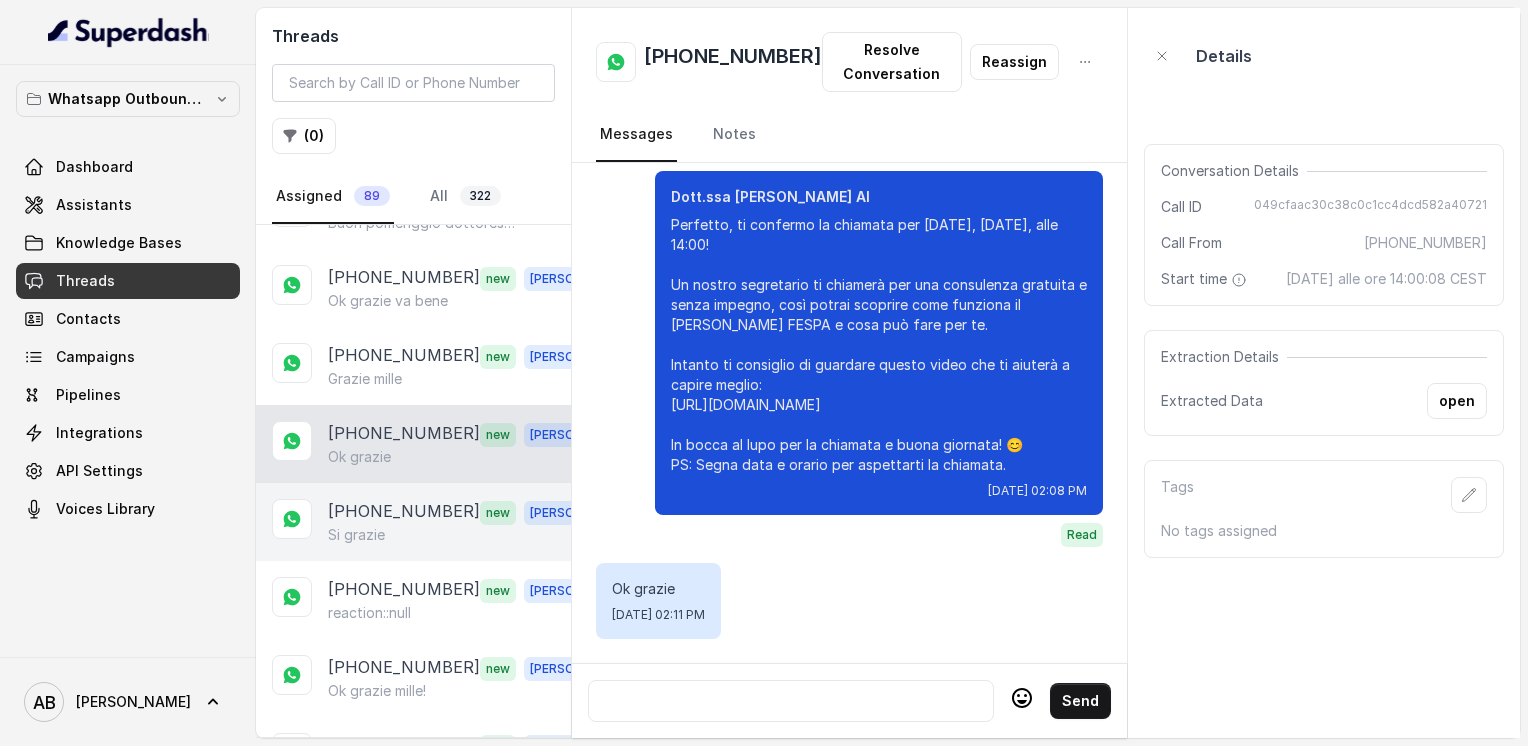 click on "[PHONE_NUMBER]" at bounding box center (404, 512) 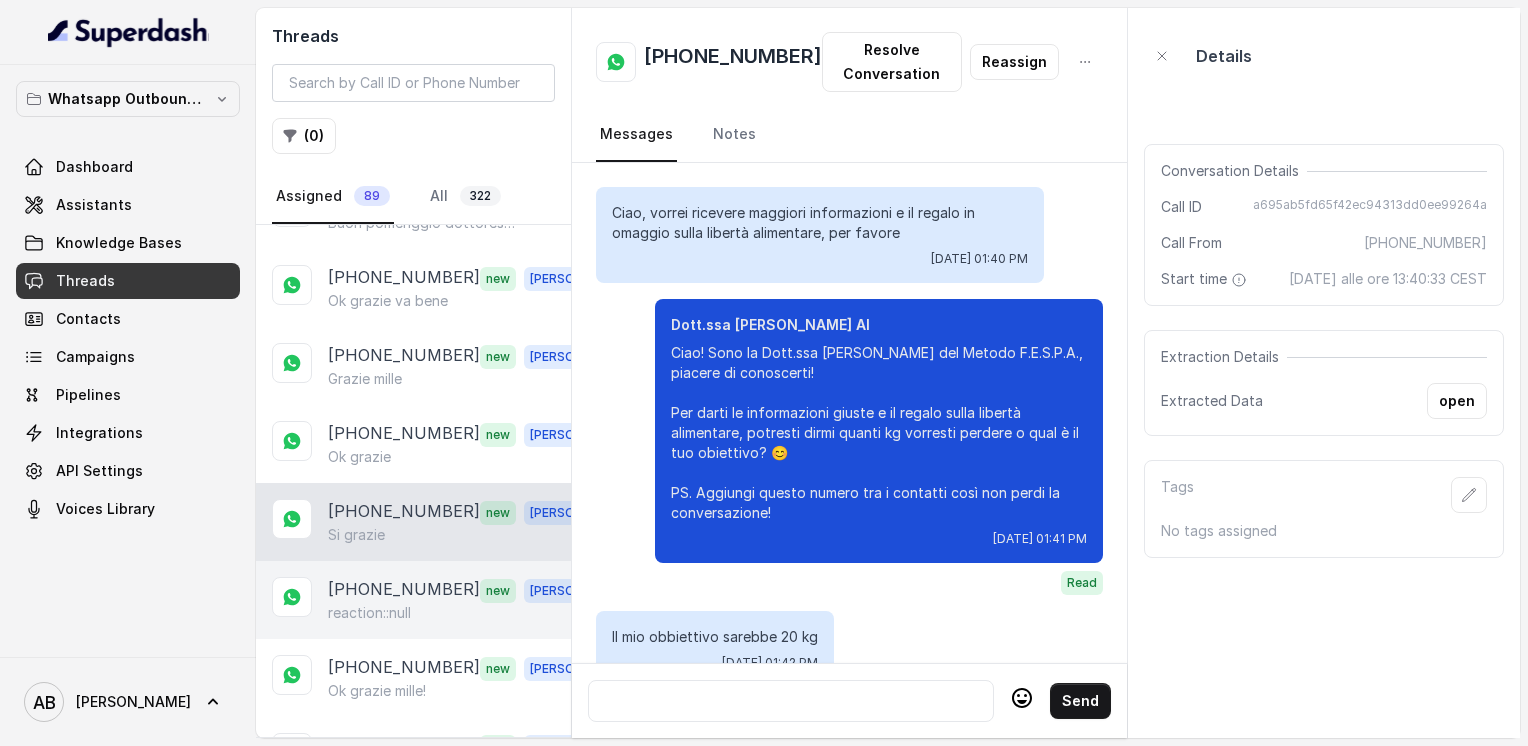 scroll, scrollTop: 3368, scrollLeft: 0, axis: vertical 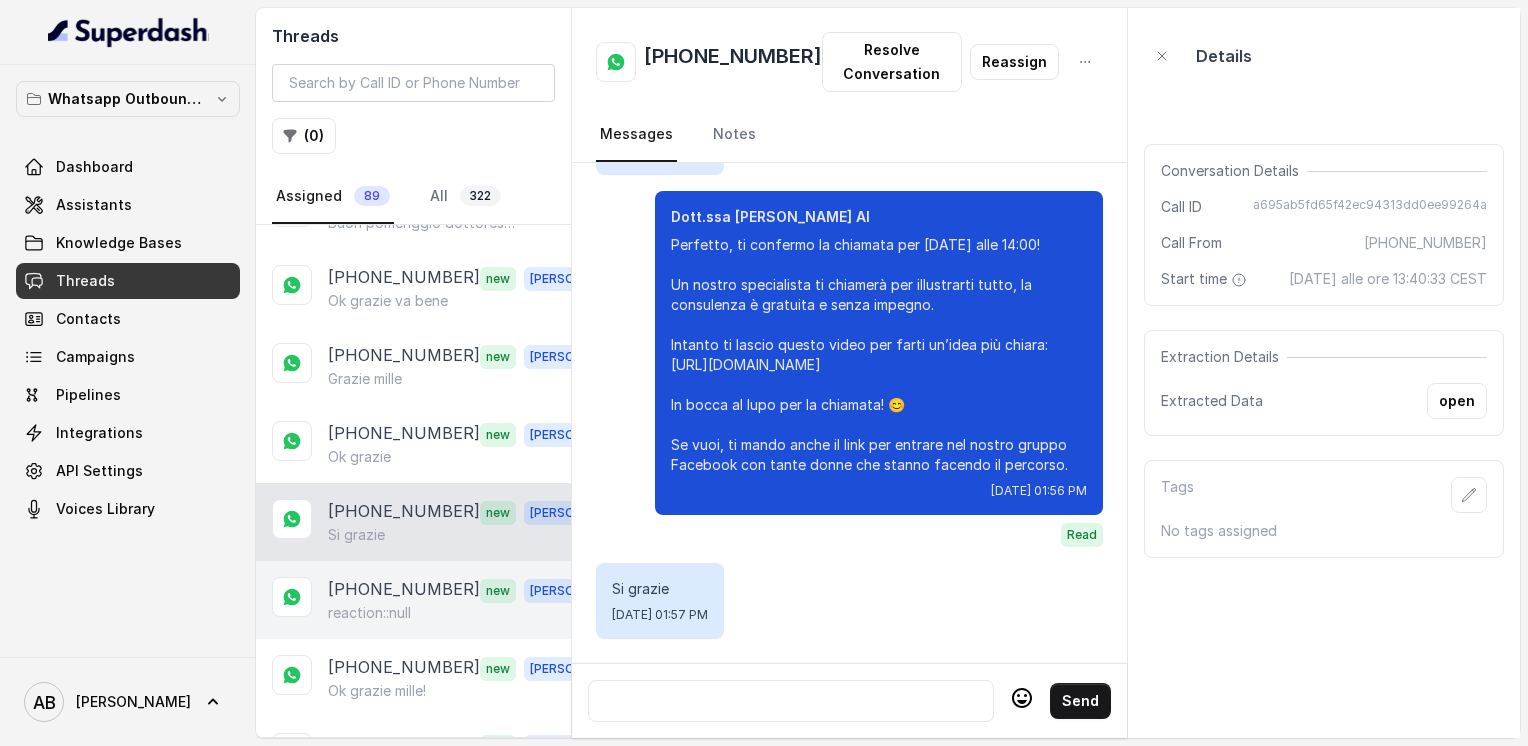click on "[PHONE_NUMBER]" at bounding box center [404, 590] 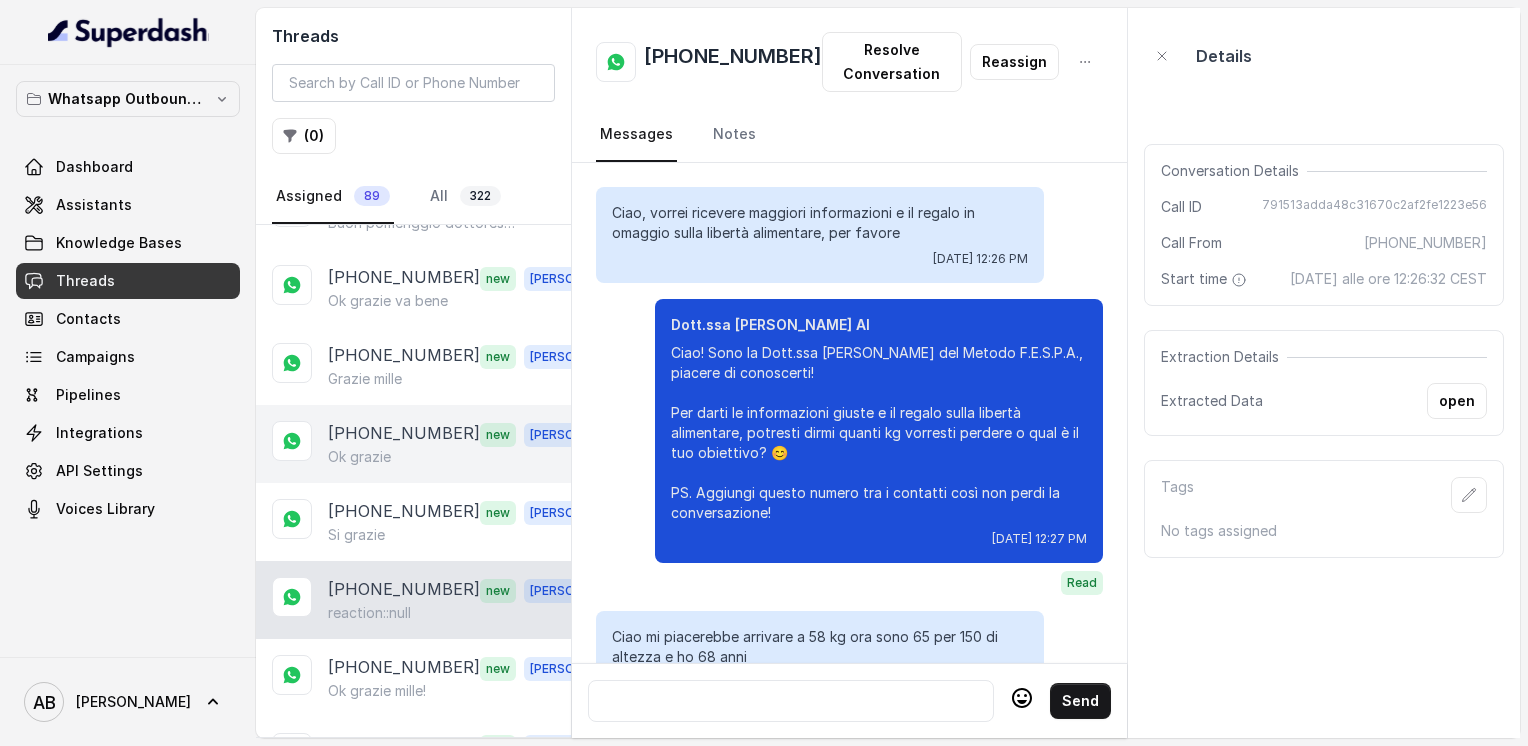 scroll, scrollTop: 2604, scrollLeft: 0, axis: vertical 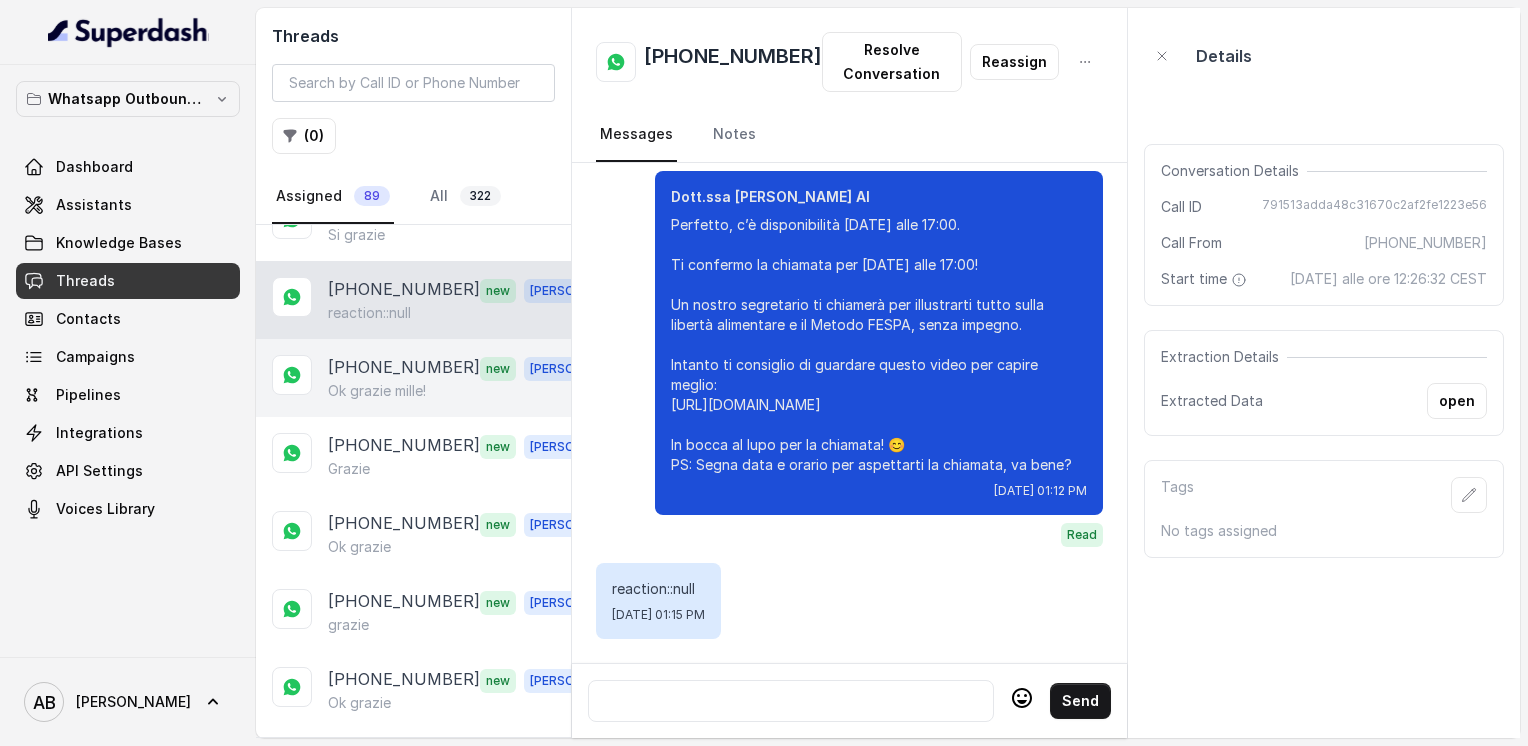 click on "Ok grazie mille!" at bounding box center [377, 391] 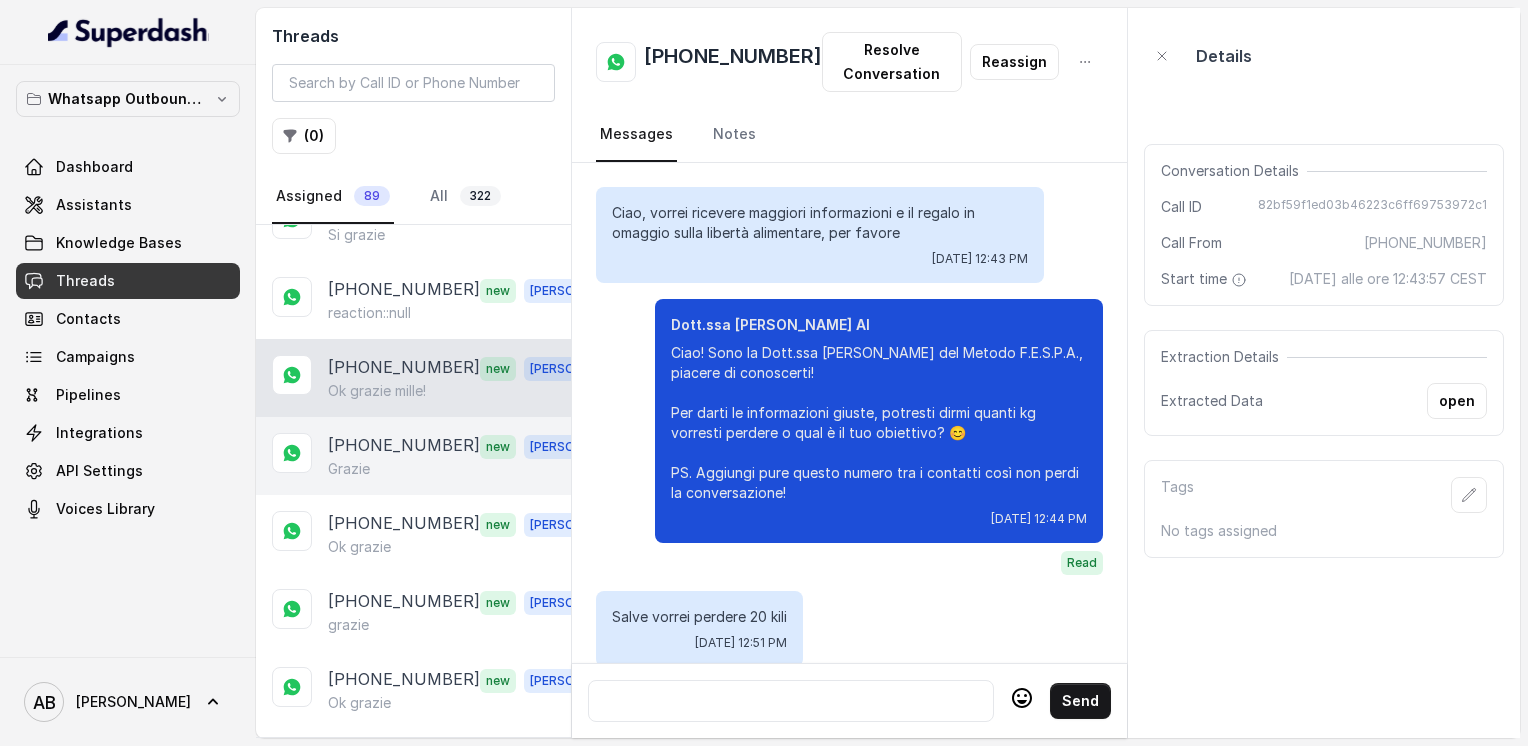 click on "Grazie" at bounding box center (469, 469) 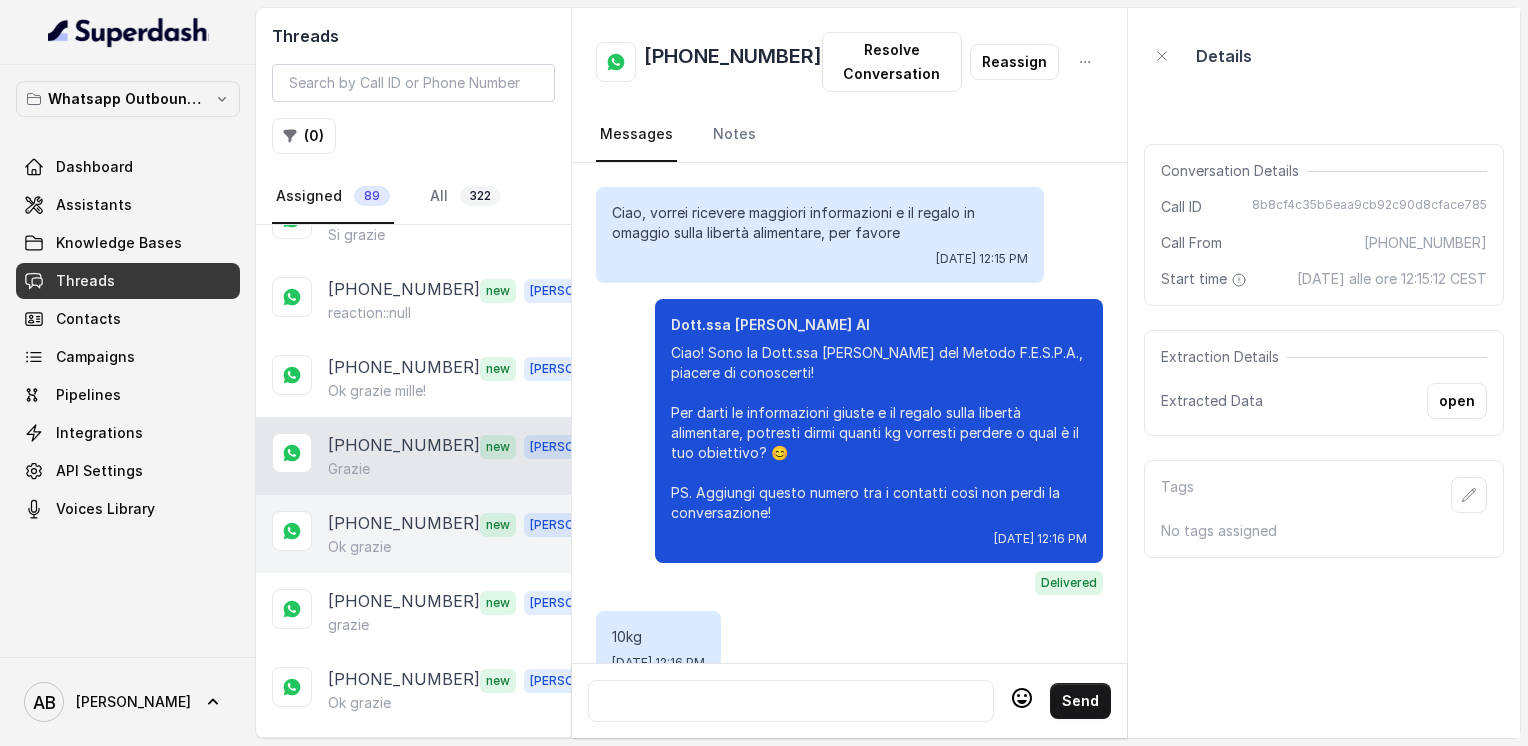 click on "[PHONE_NUMBER]" at bounding box center (404, 524) 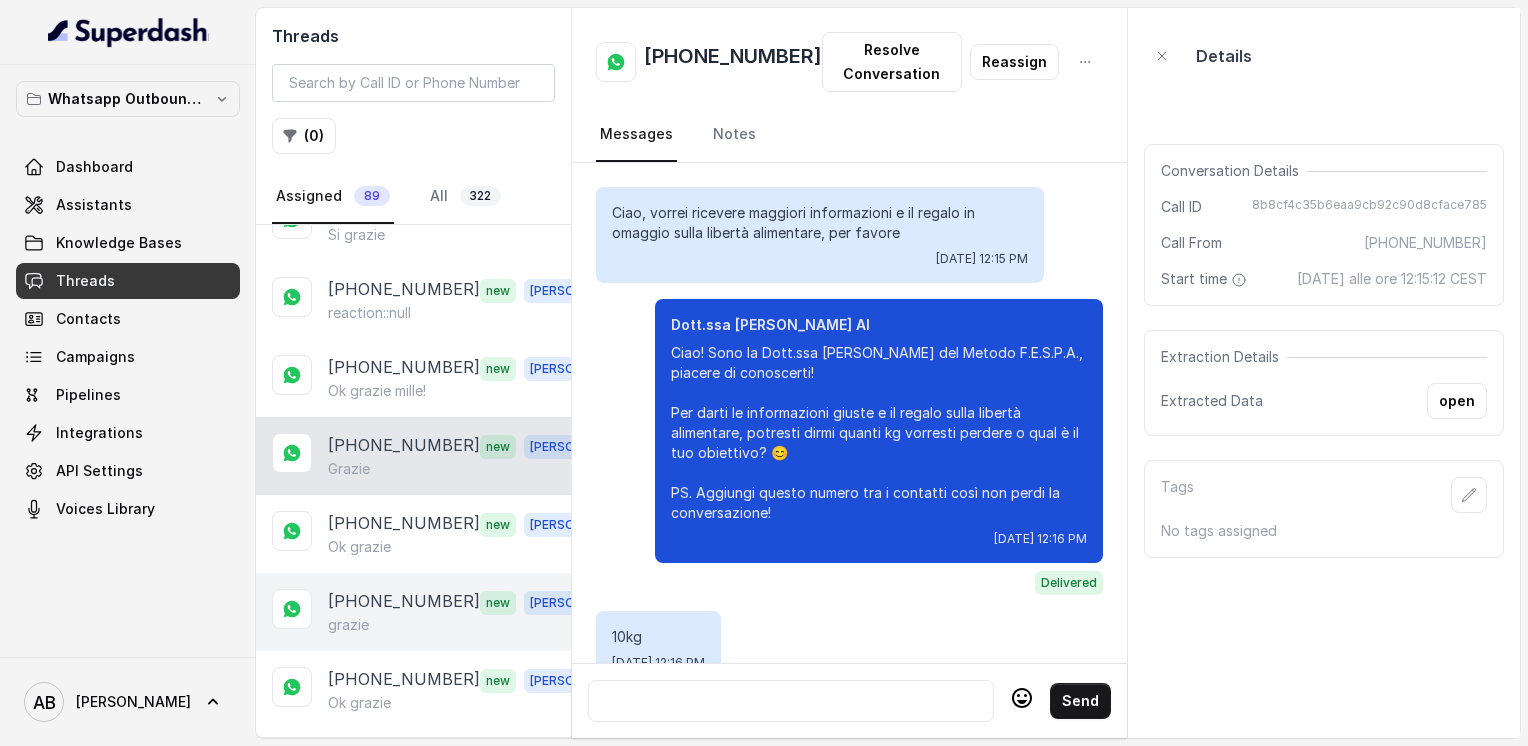 scroll, scrollTop: 0, scrollLeft: 0, axis: both 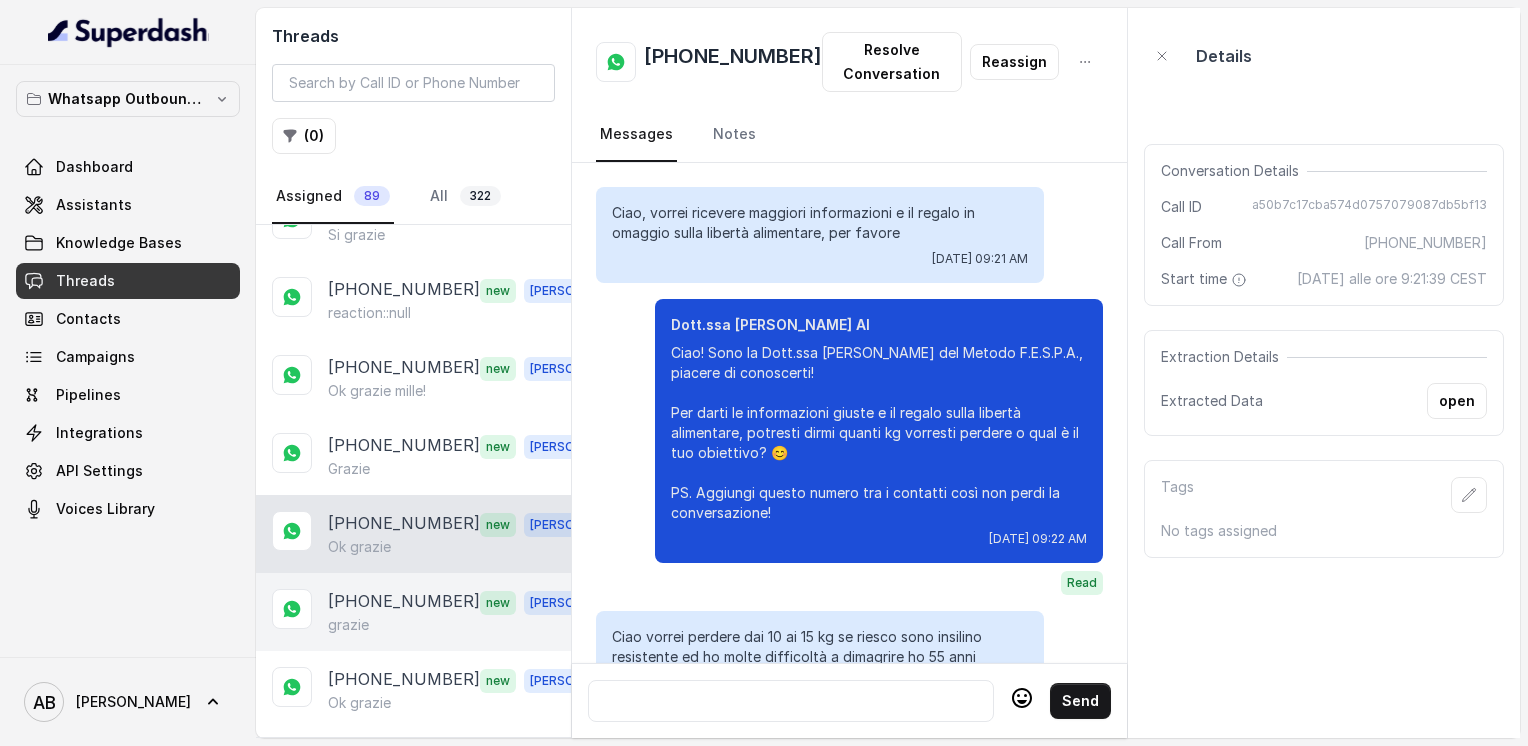 click on "grazie" at bounding box center [469, 625] 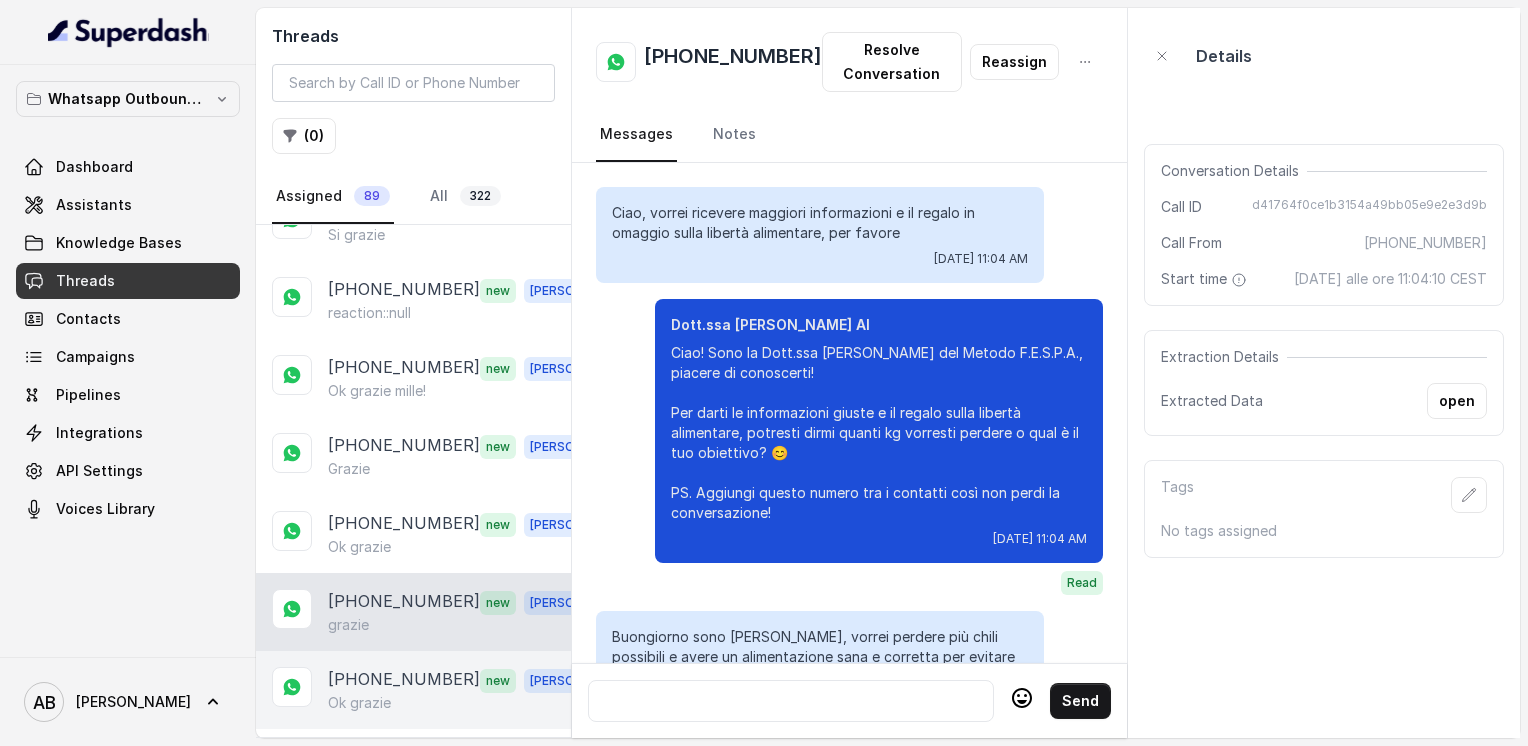 scroll, scrollTop: 3904, scrollLeft: 0, axis: vertical 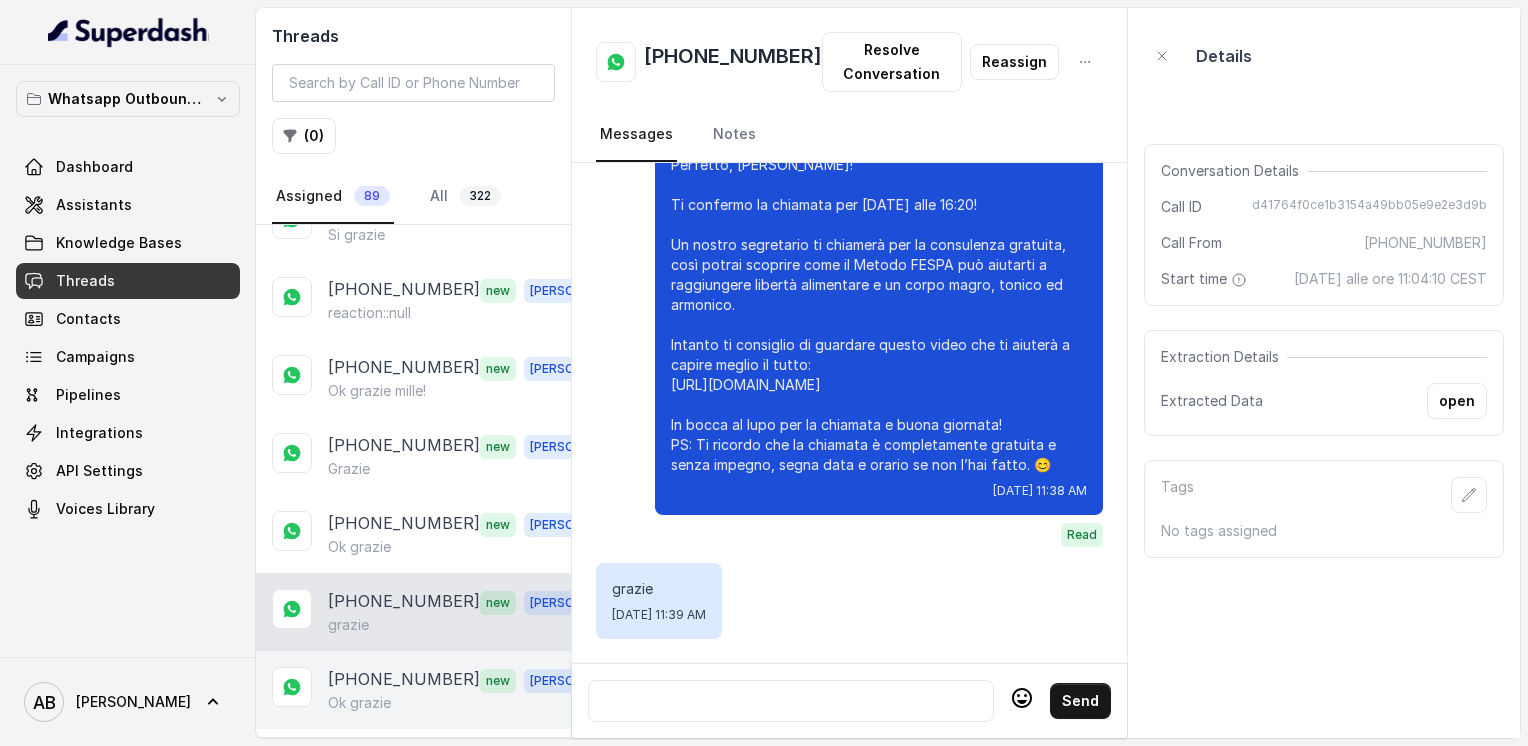 click on "[PHONE_NUMBER]" at bounding box center (404, 680) 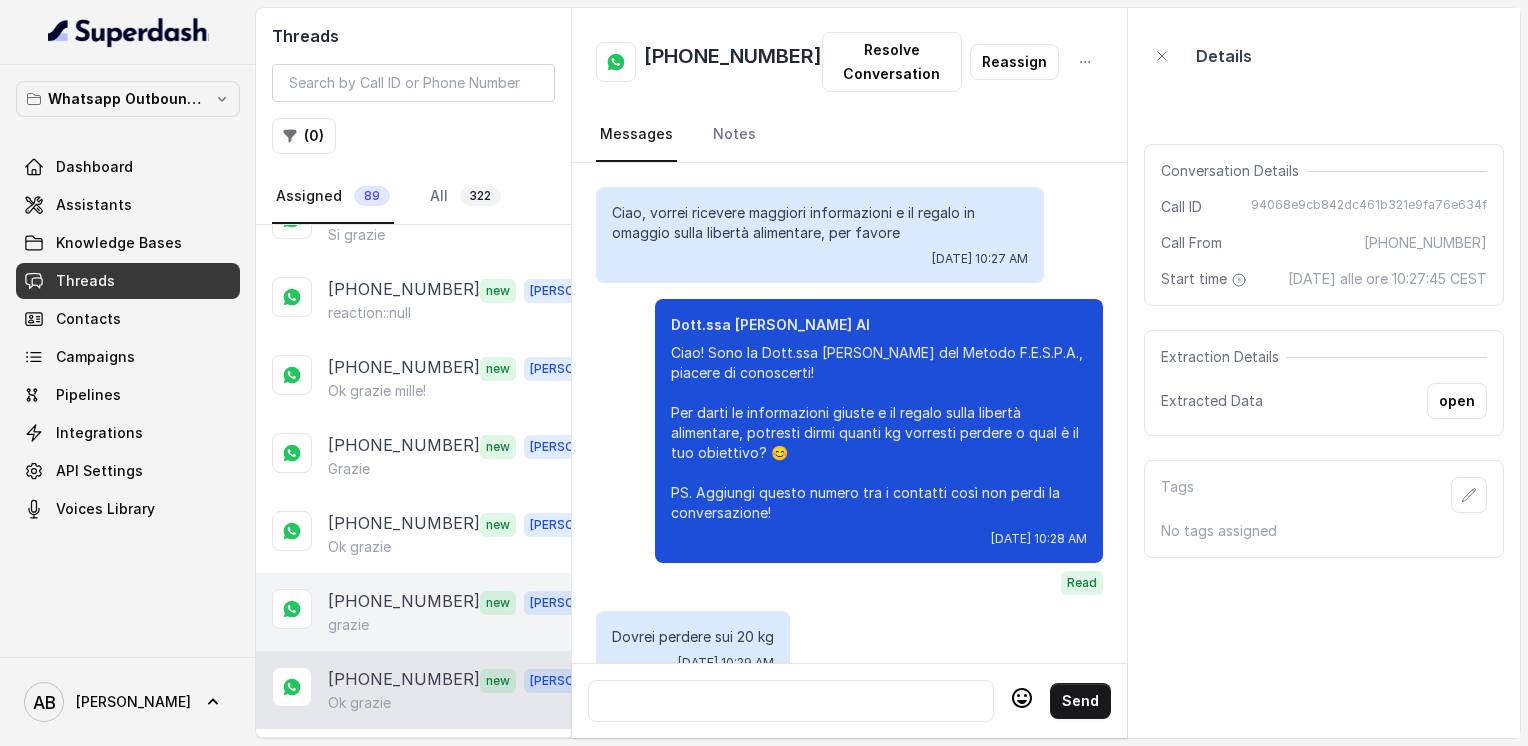 scroll, scrollTop: 2588, scrollLeft: 0, axis: vertical 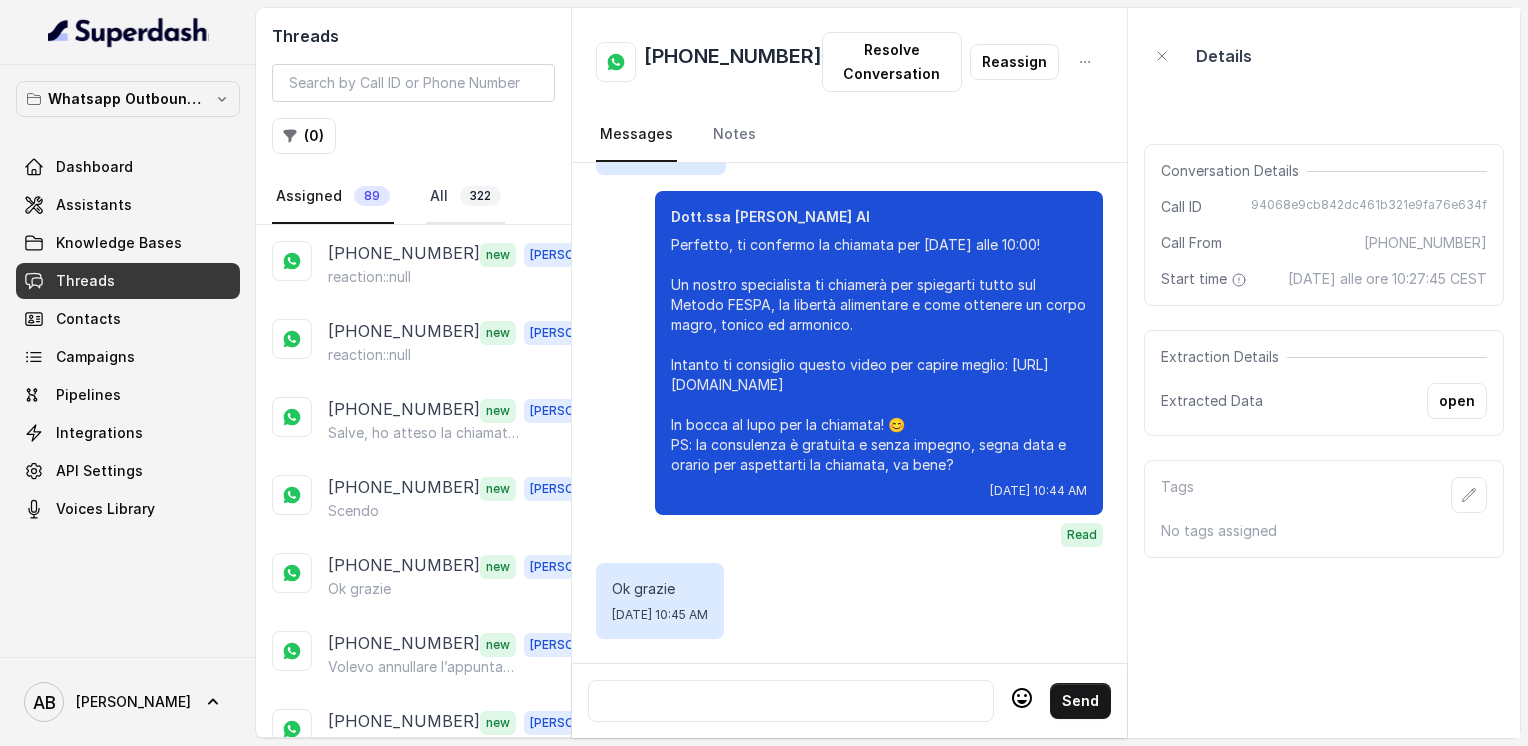 click on "All 322" at bounding box center [465, 197] 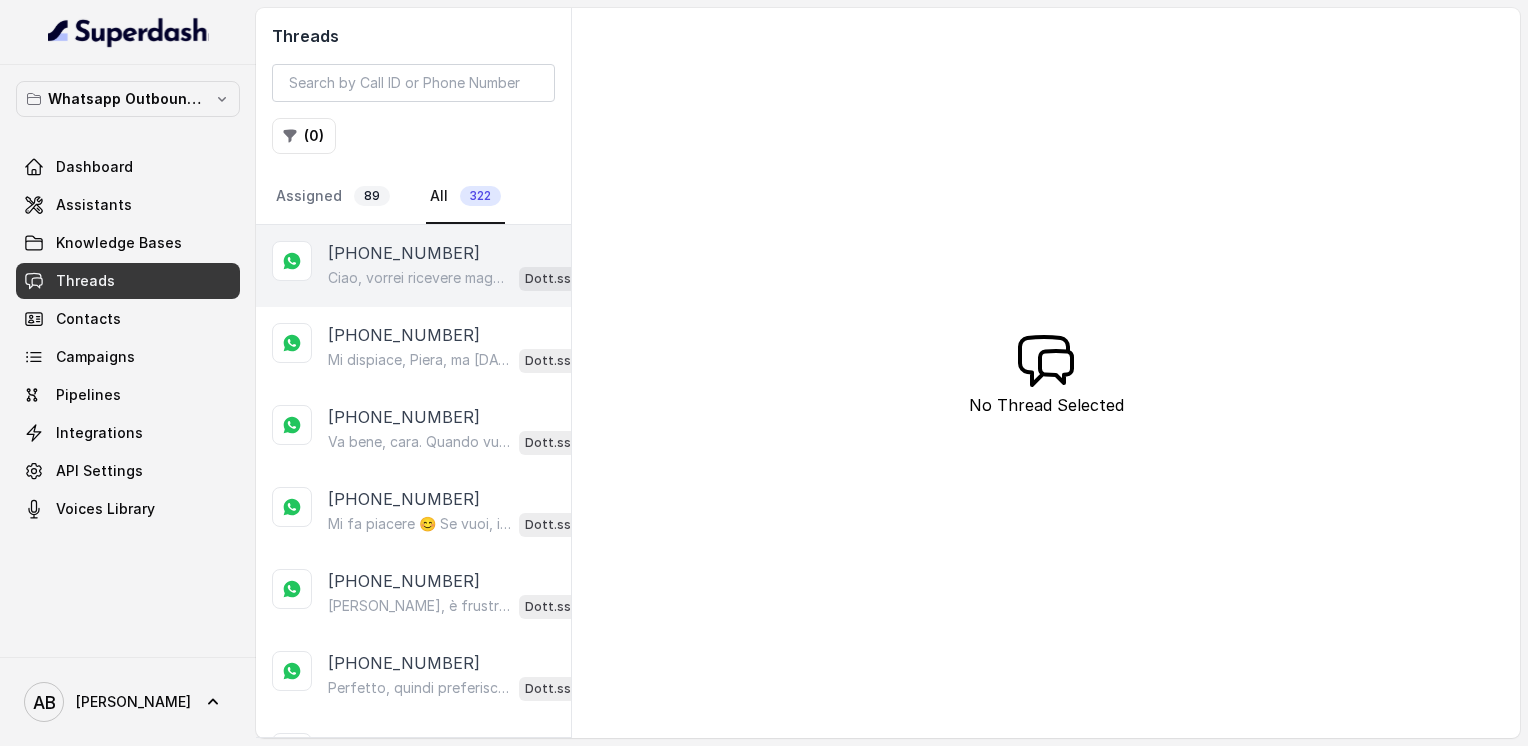 click on "Ciao, vorrei ricevere maggiori informazioni e il regalo in omaggio sulla libertà alimentare, per favore" at bounding box center [419, 278] 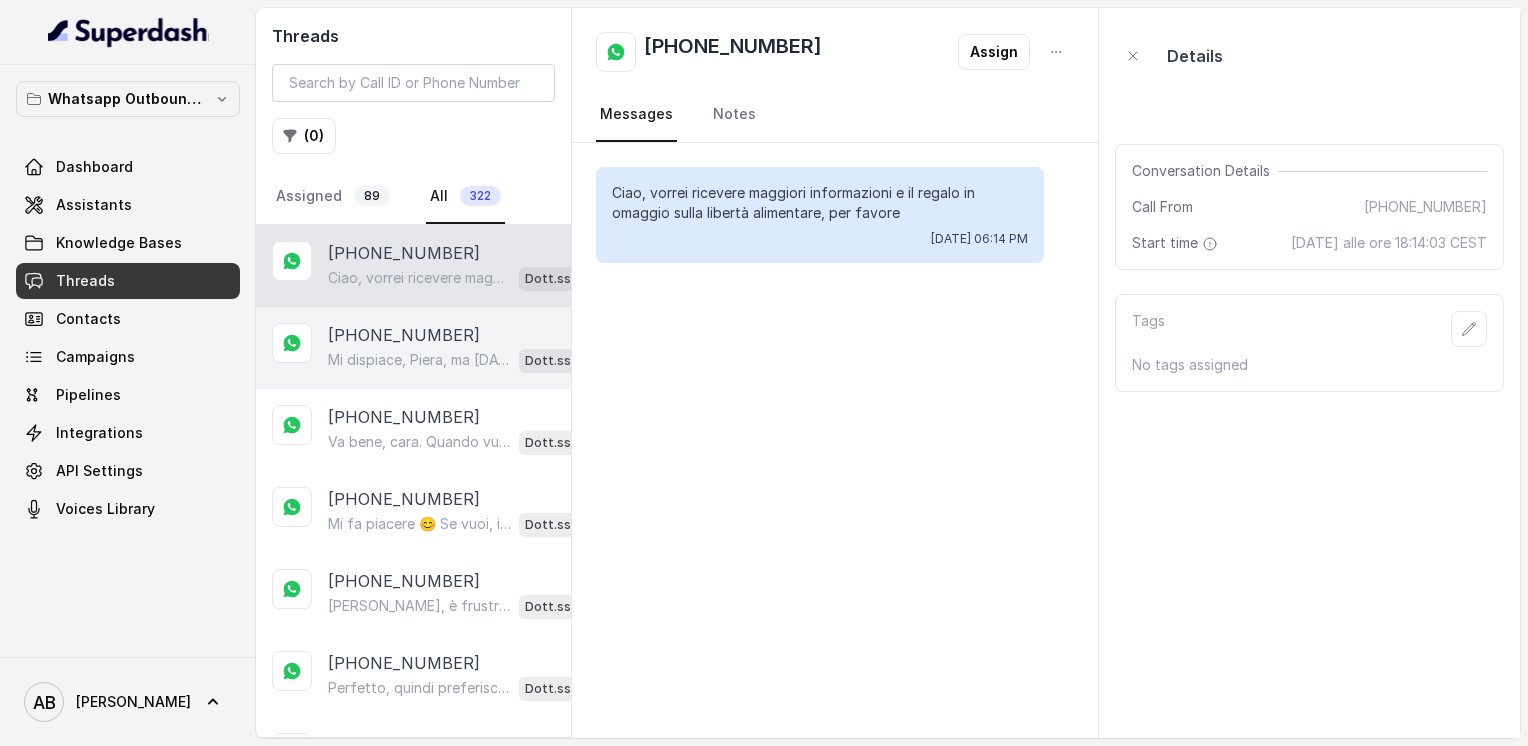 click on "+393398638329   Mi dispiace, Piera, ma domani mattina alle 9 non è disponibile.
Posso offrirti domani alle 10:00 o alle 10:20. Quale preferisci? 😊 Dott.ssa Saccone Federica AI" at bounding box center (413, 348) 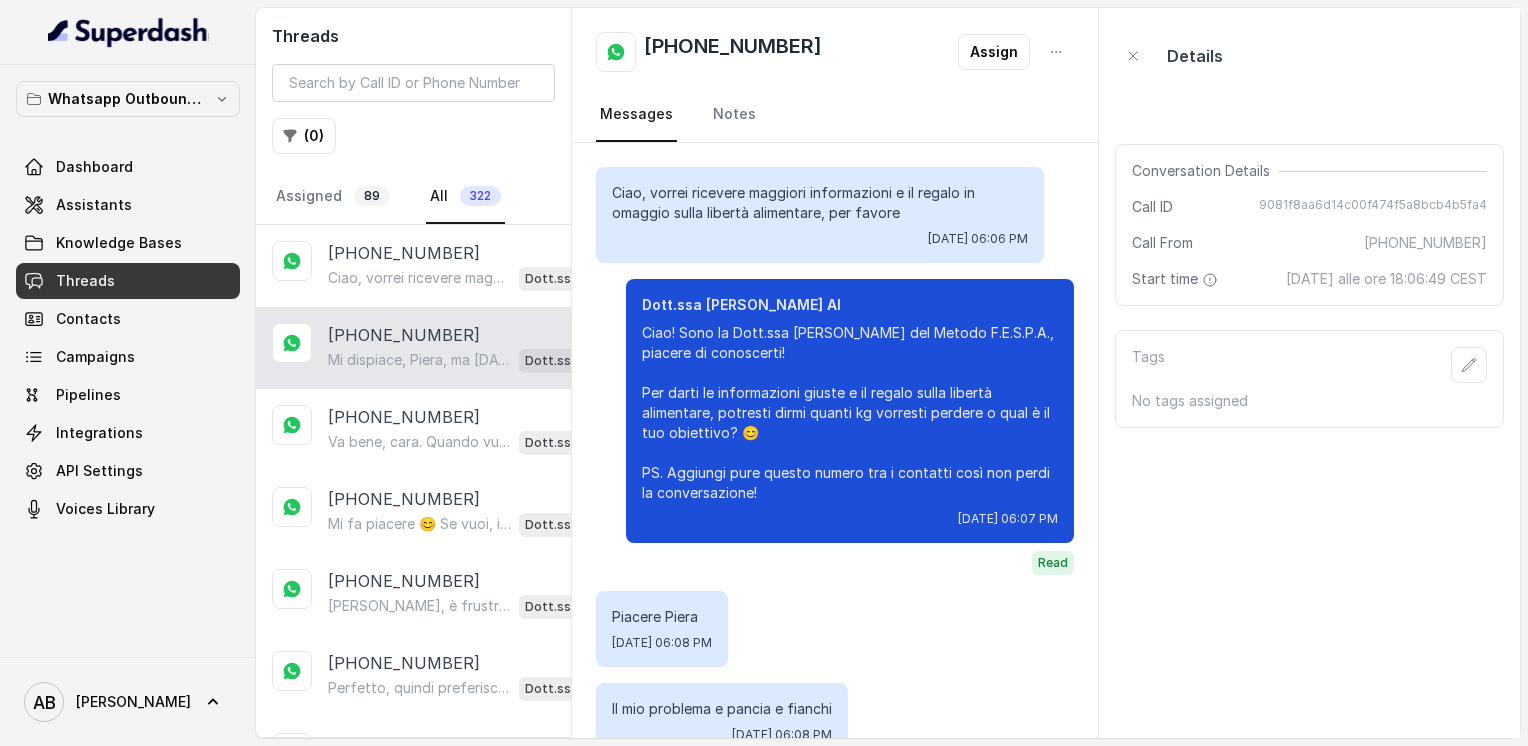 scroll, scrollTop: 1604, scrollLeft: 0, axis: vertical 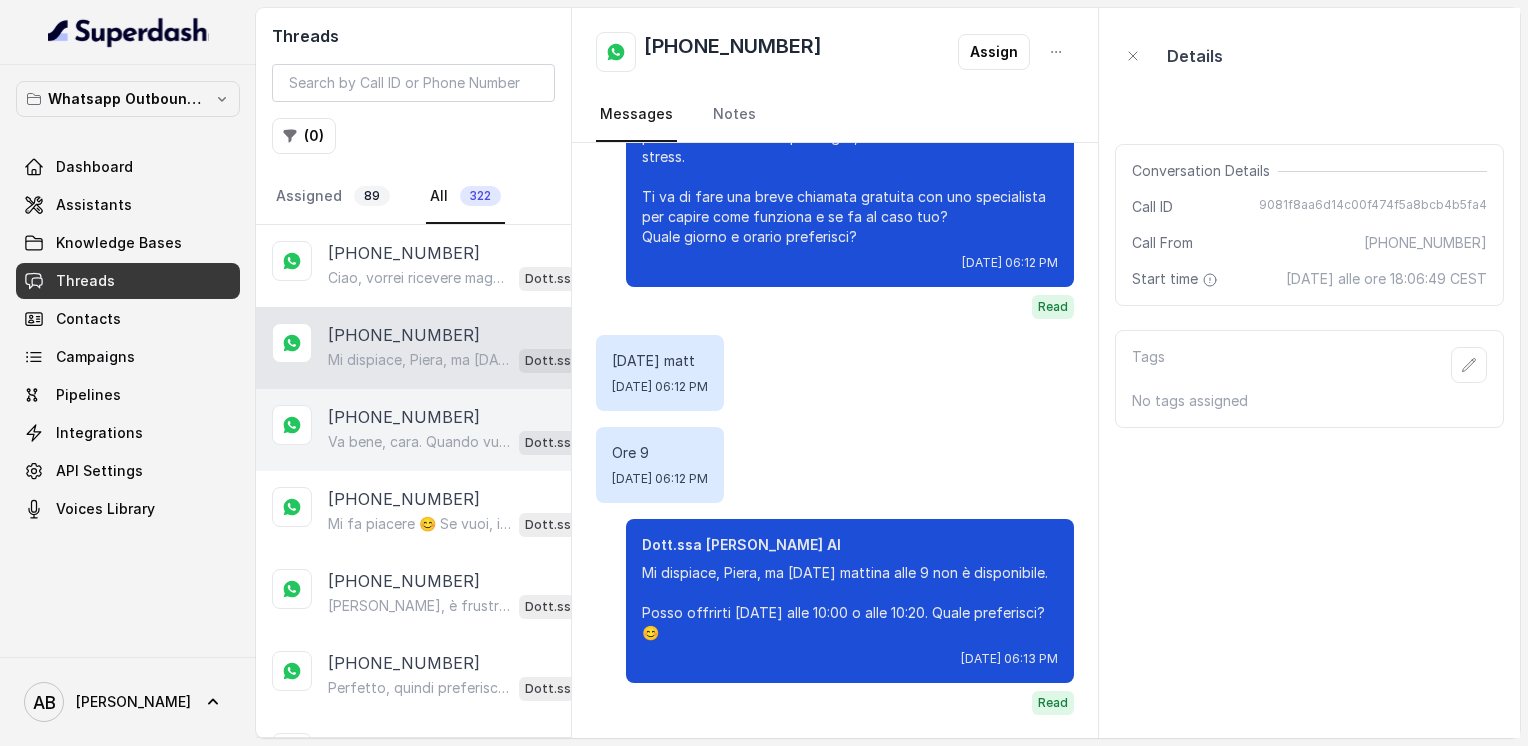 click on "Va bene, cara. Quando vuoi fammi sapere, resto a disposizione.
Intanto ti lascio questo video che spiega il Metodo FESPA, così puoi farti un’idea più chiara:
https://www.youtube.com/watch?v=XwFOMV5TReE
E in più, la guida sulla libertà alimentare in omaggio:
https://drive.google.com/file/d/1JzHawrrX-2beWtyZCW-2wbq1qub6C4D2/view?usp=sharing
A presto! 😊" at bounding box center [419, 442] 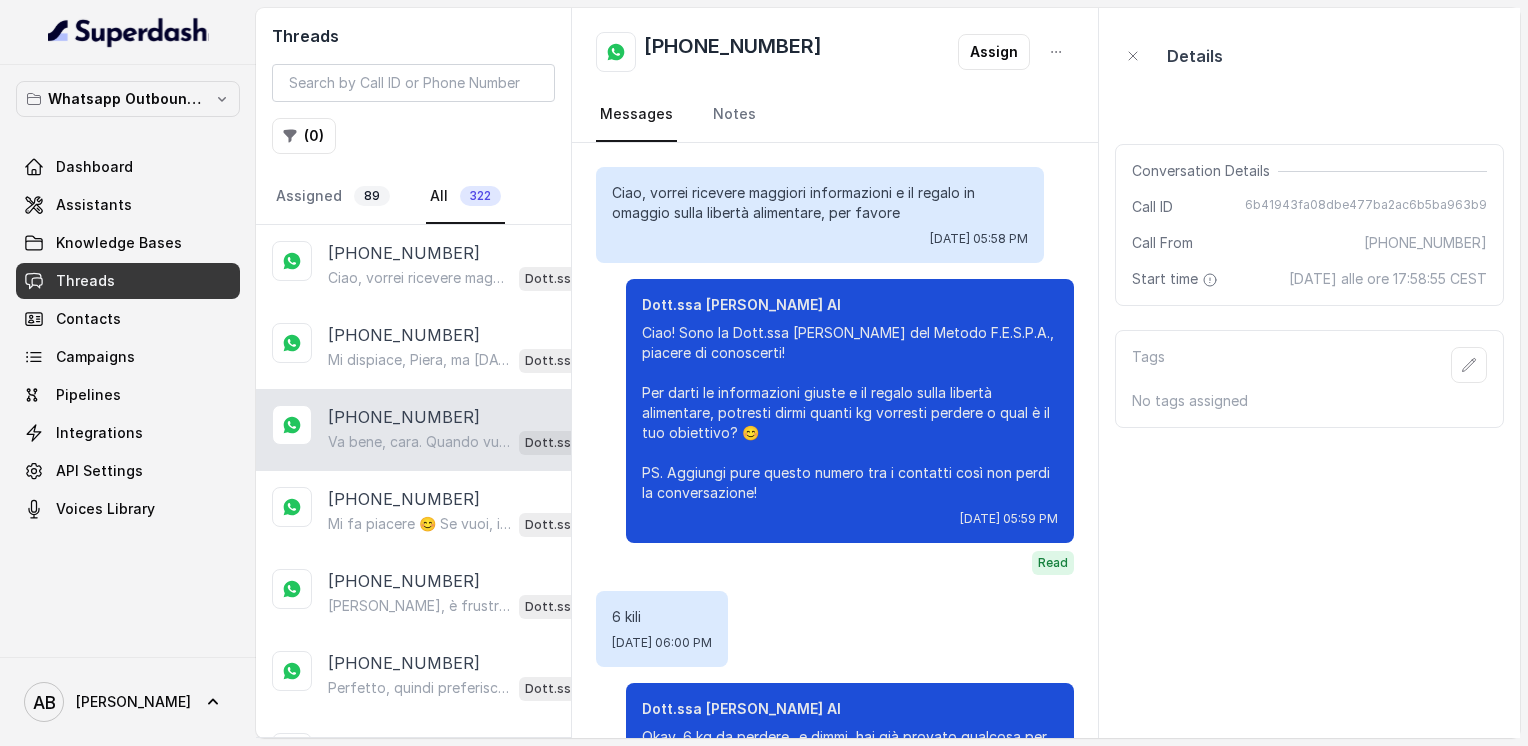 scroll, scrollTop: 2300, scrollLeft: 0, axis: vertical 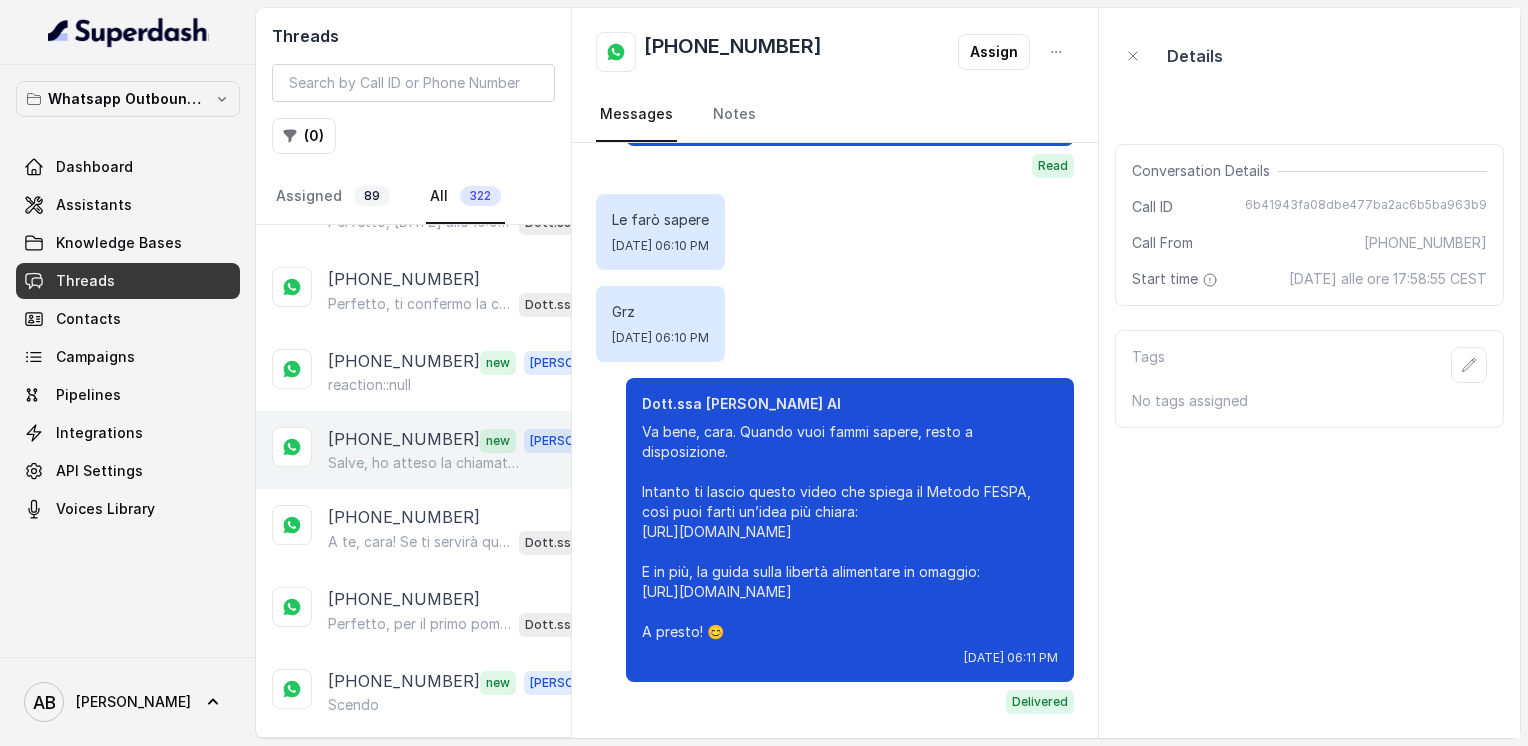 click on "Salve, ho atteso la chiamata alle ore 16,40 ma non è arrivata" at bounding box center [424, 463] 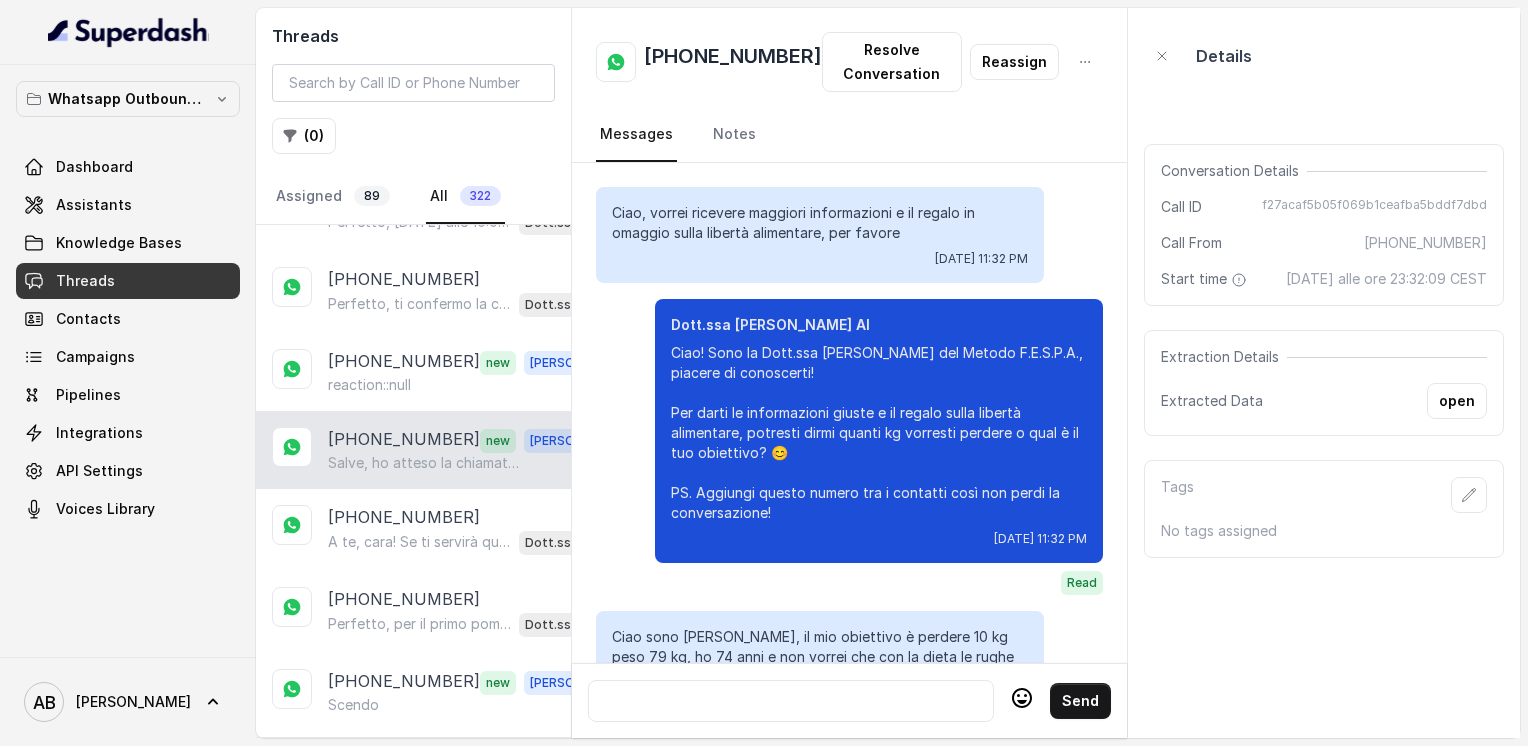 scroll, scrollTop: 3000, scrollLeft: 0, axis: vertical 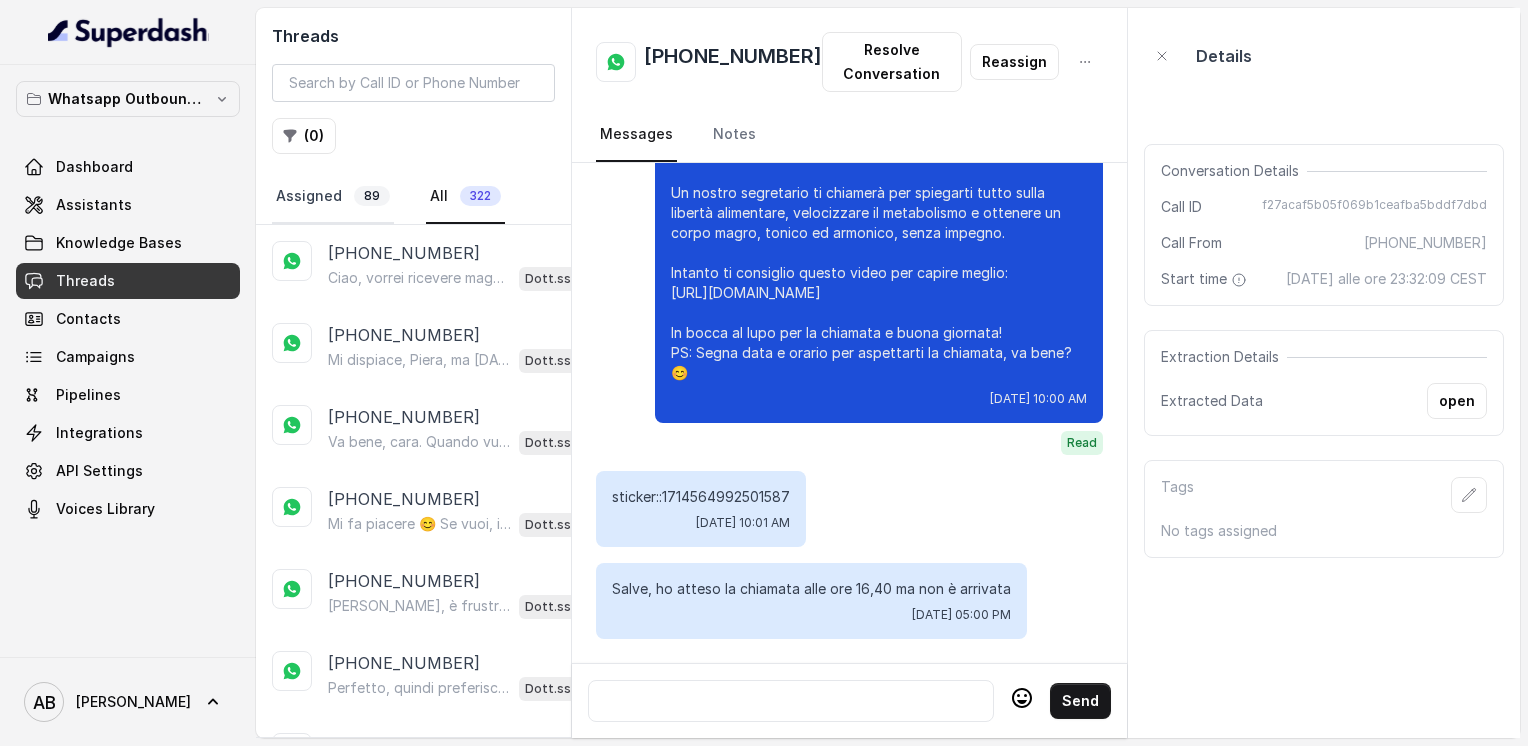 click on "Assigned 89" at bounding box center [333, 197] 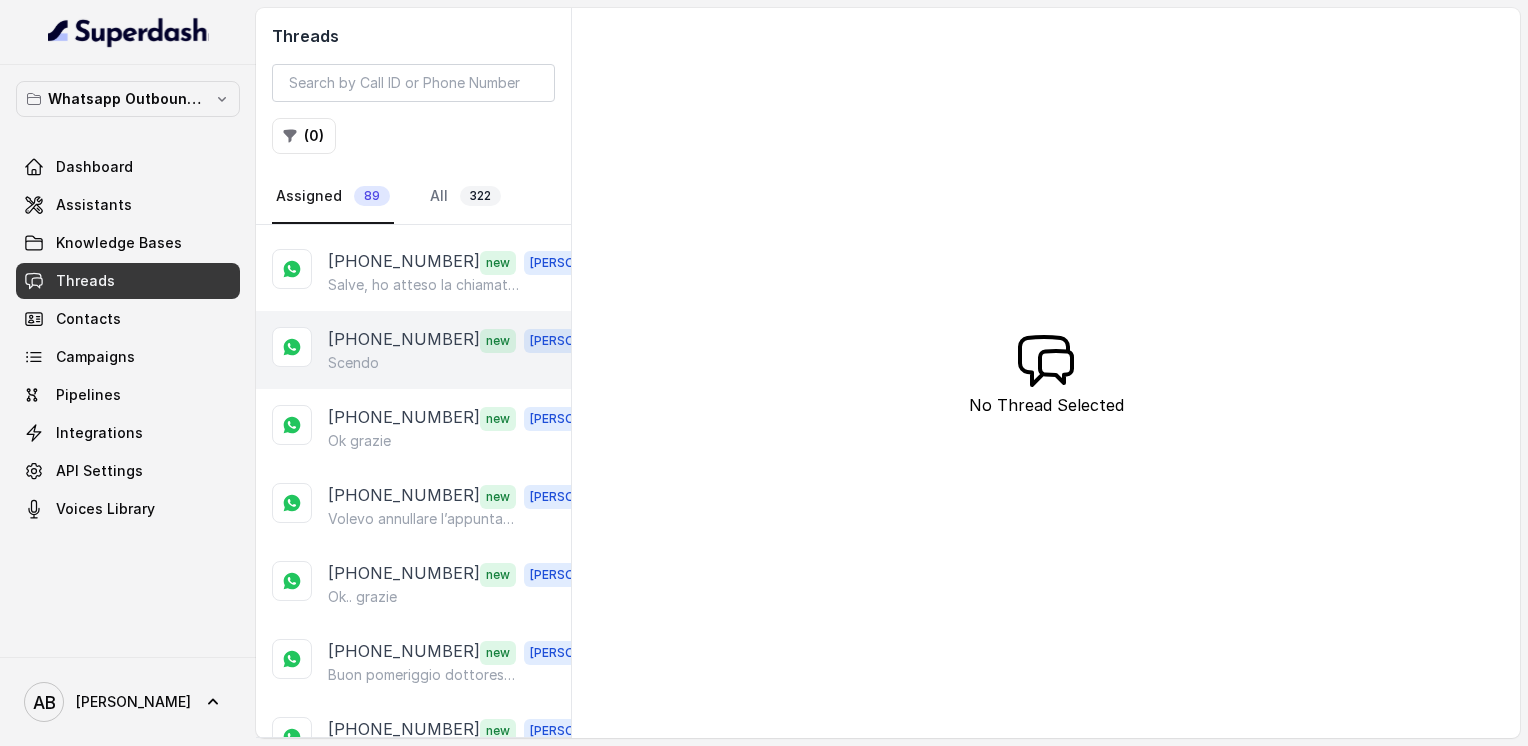 scroll, scrollTop: 300, scrollLeft: 0, axis: vertical 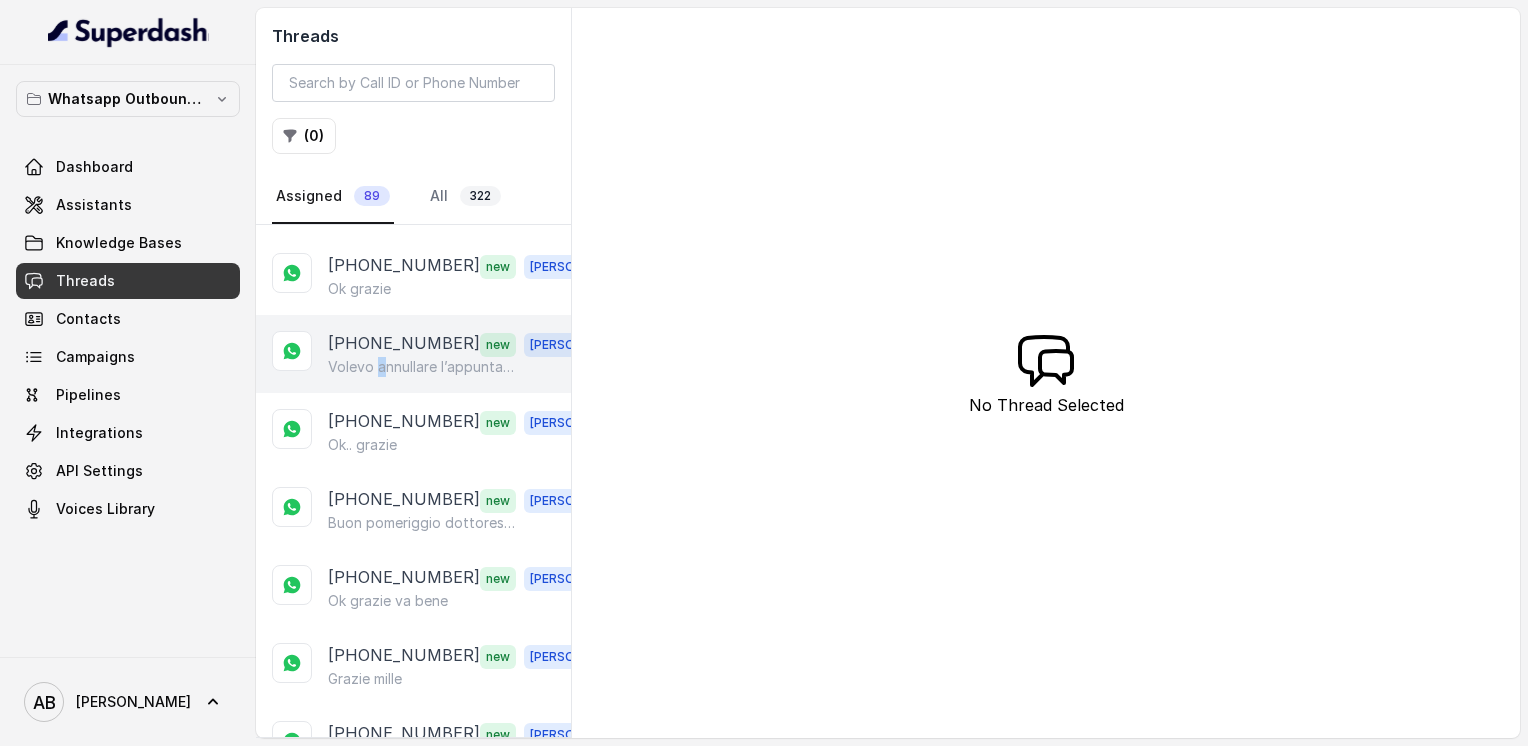 click on "Volevo annullare l’appuntamento di sabato. Non sono più convinta di fare questo percorso" at bounding box center [424, 367] 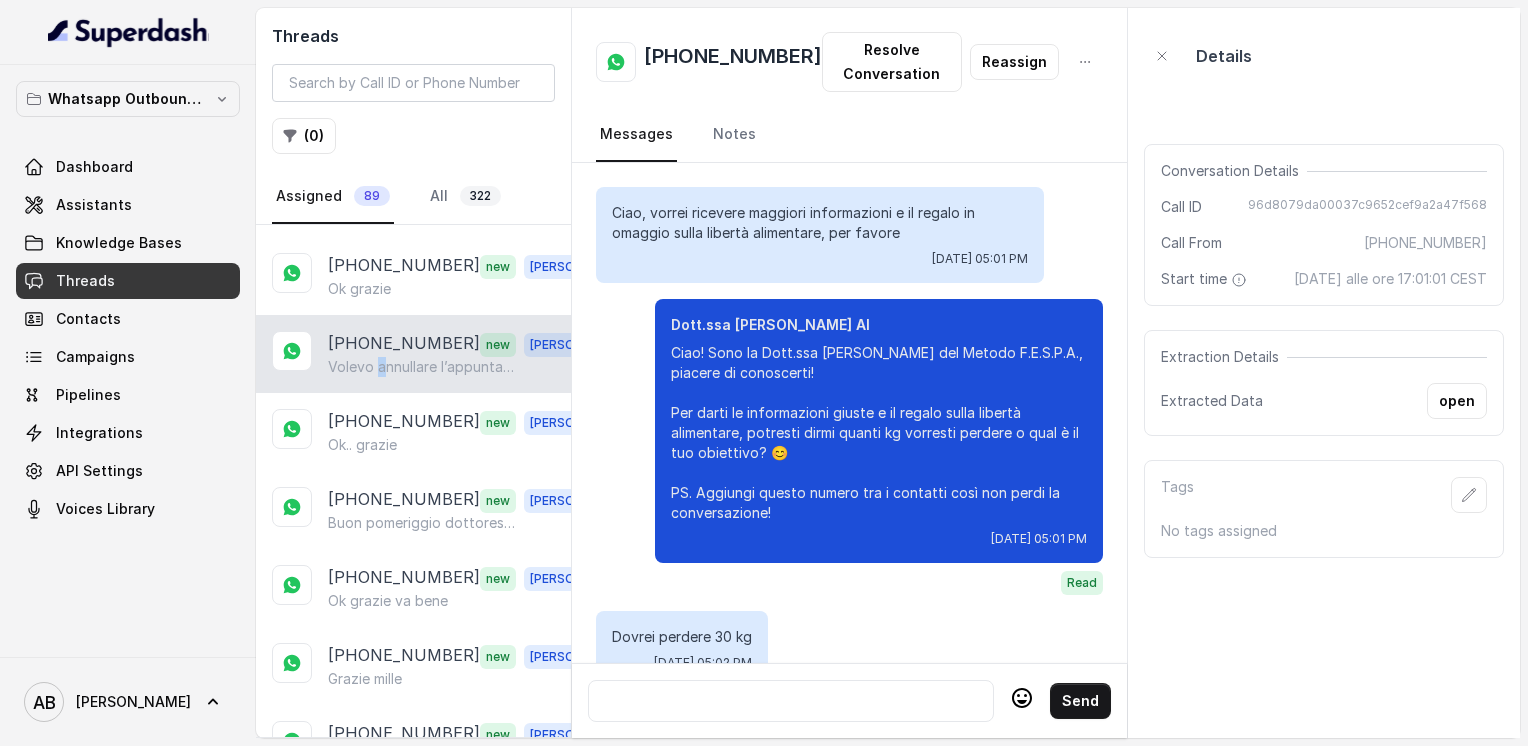 scroll, scrollTop: 2600, scrollLeft: 0, axis: vertical 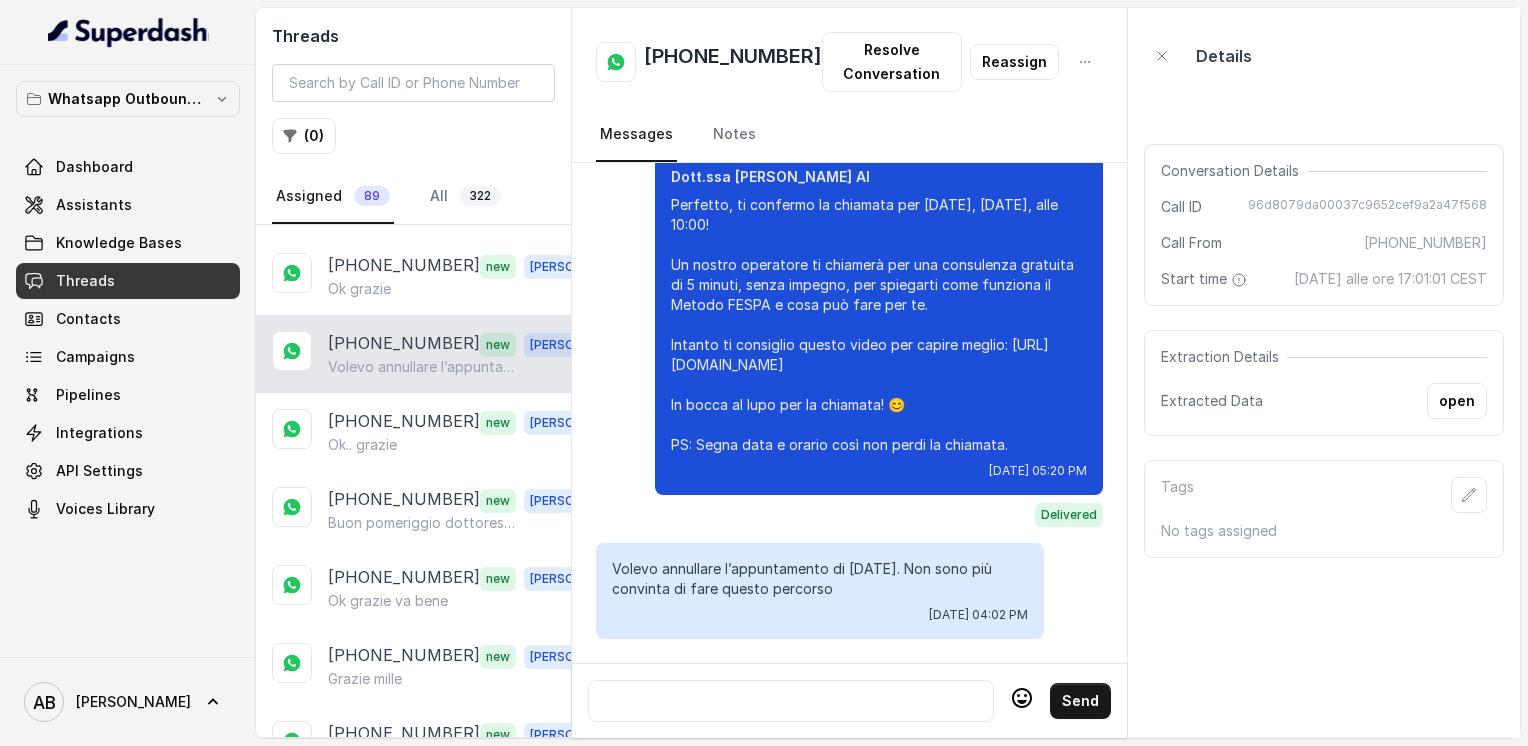 click on "+393337169948" at bounding box center (733, 62) 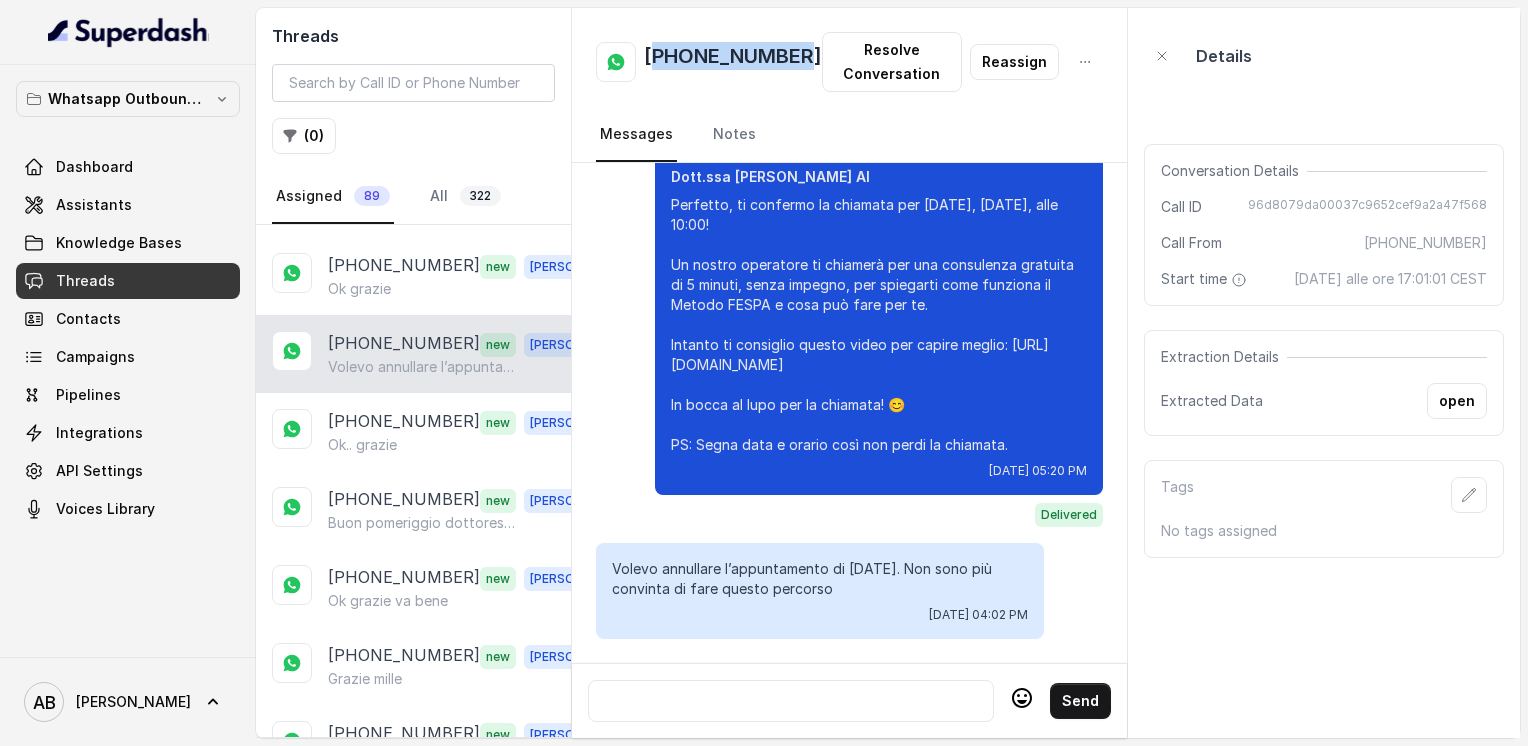 click on "+393337169948" at bounding box center (733, 62) 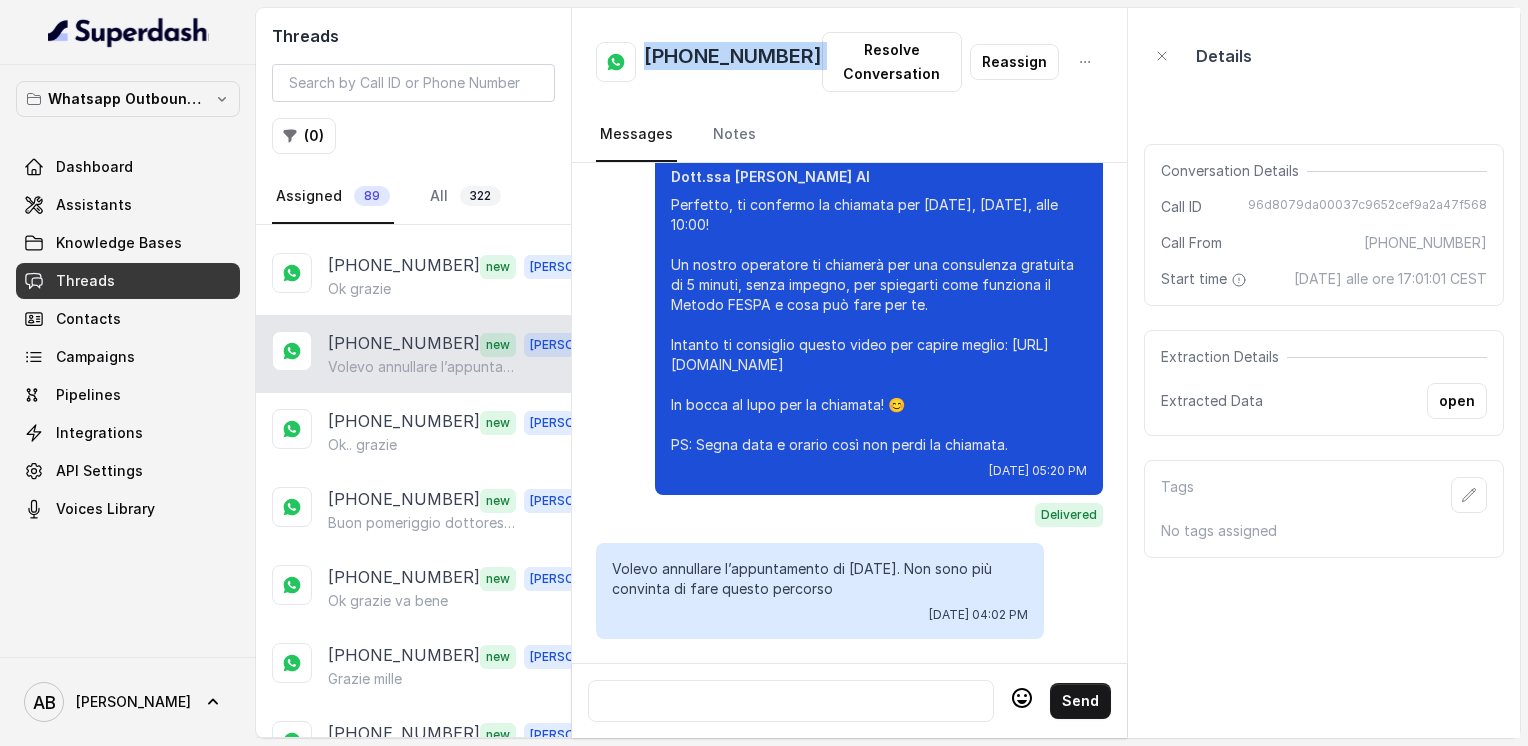 click on "+393337169948" at bounding box center [733, 62] 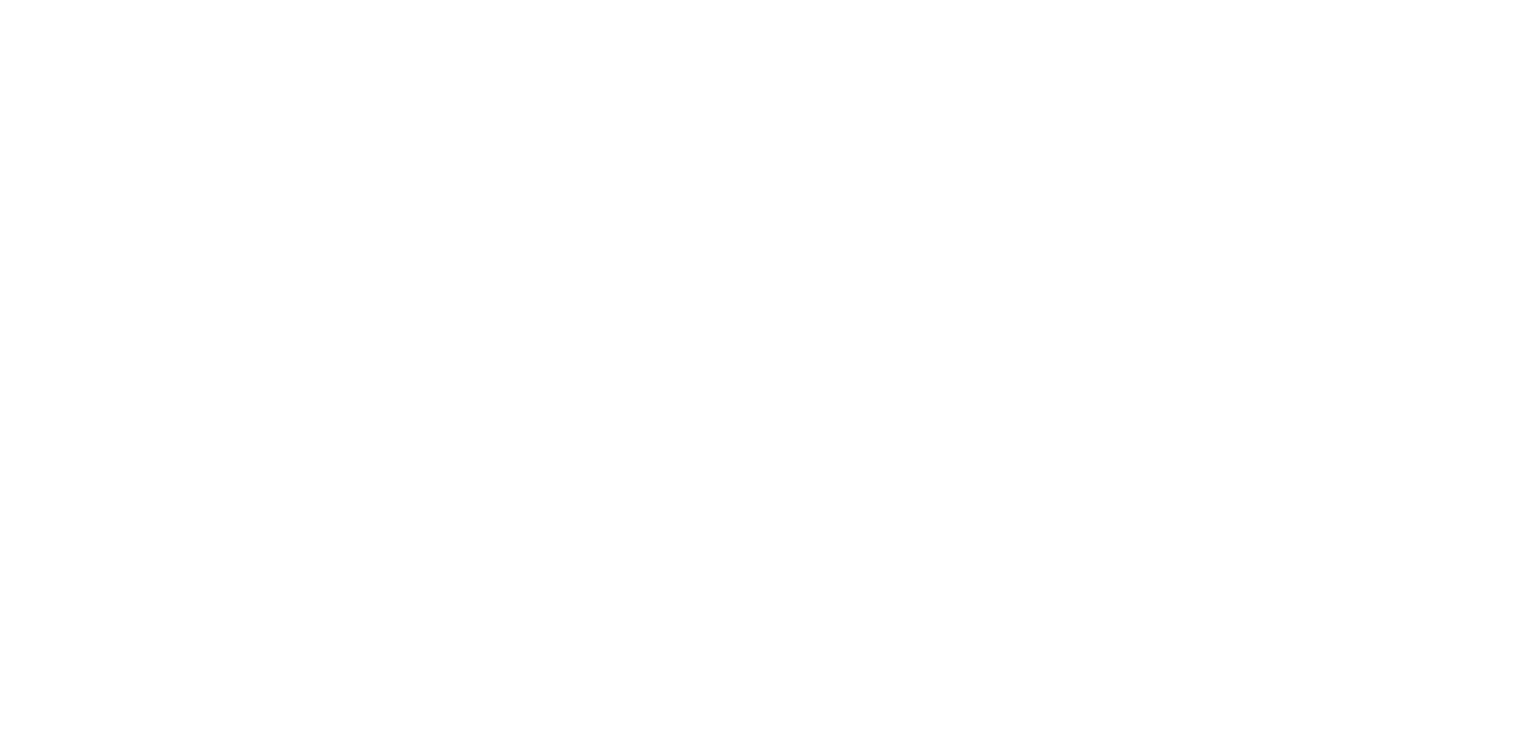 scroll, scrollTop: 0, scrollLeft: 0, axis: both 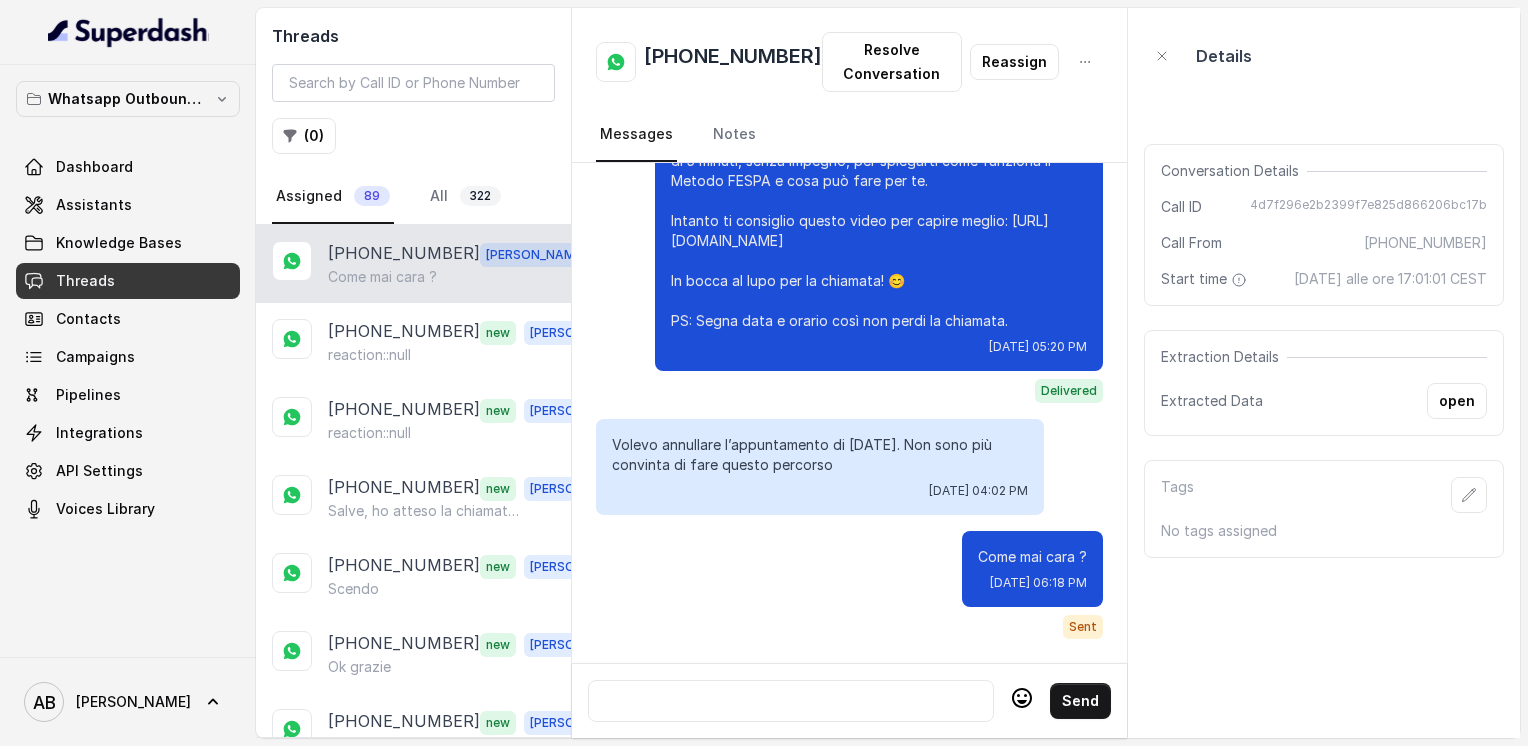 click at bounding box center (791, 701) 